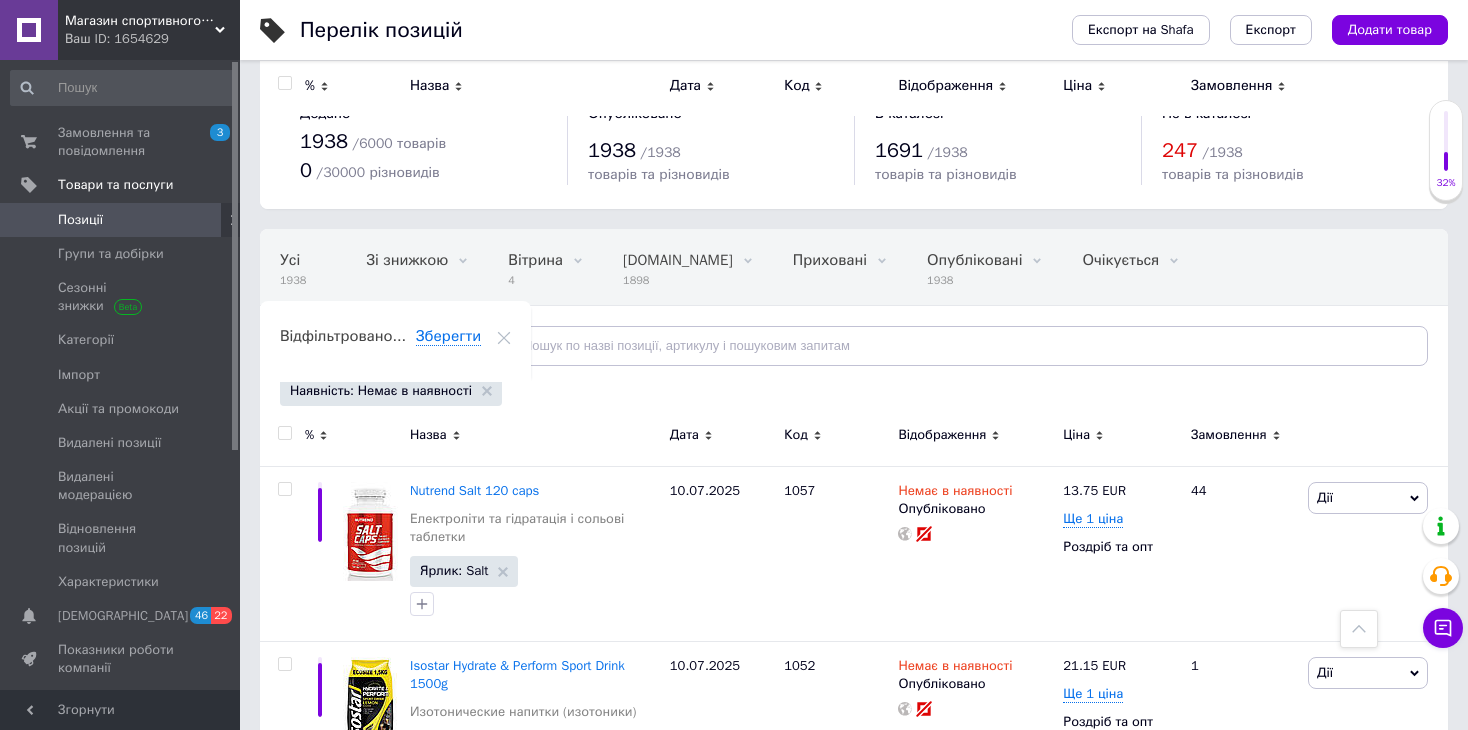 scroll, scrollTop: 3272, scrollLeft: 0, axis: vertical 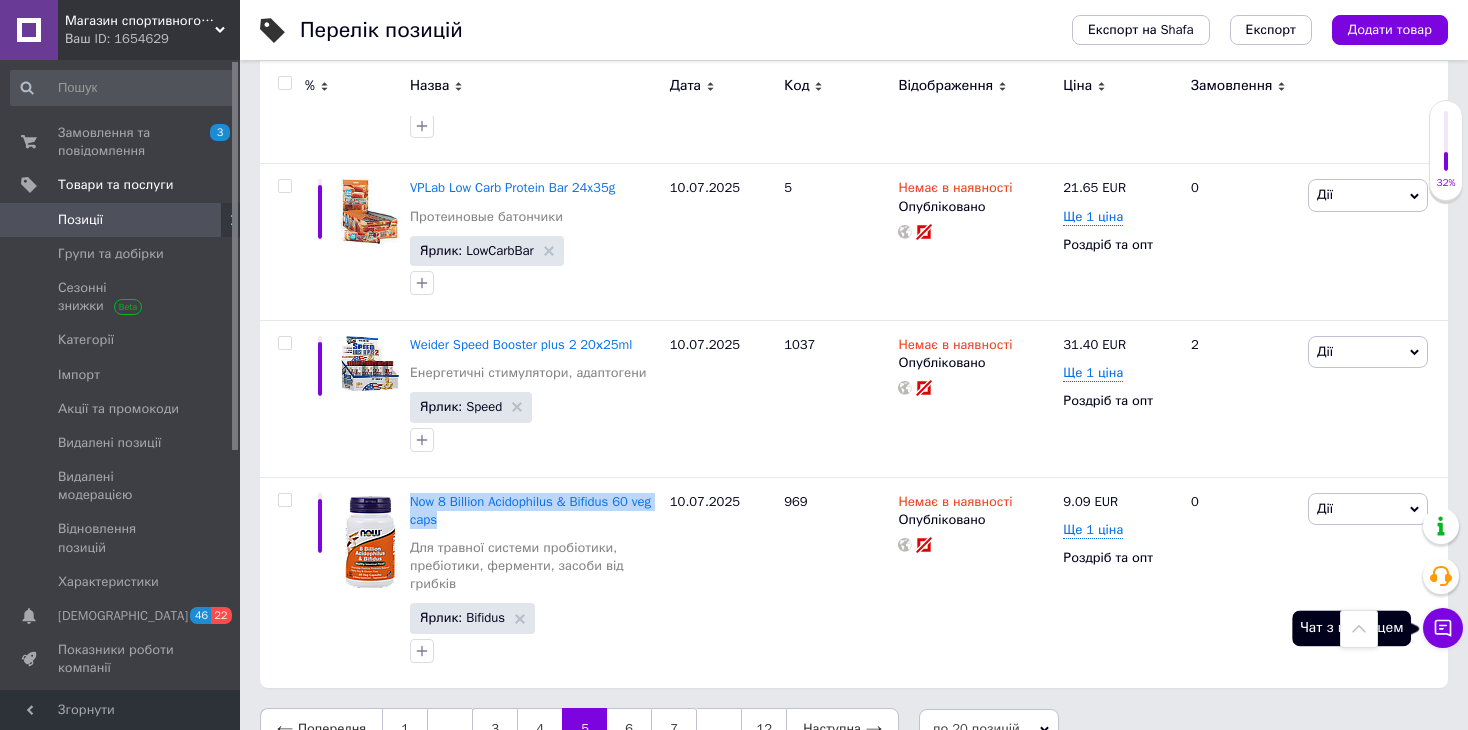click 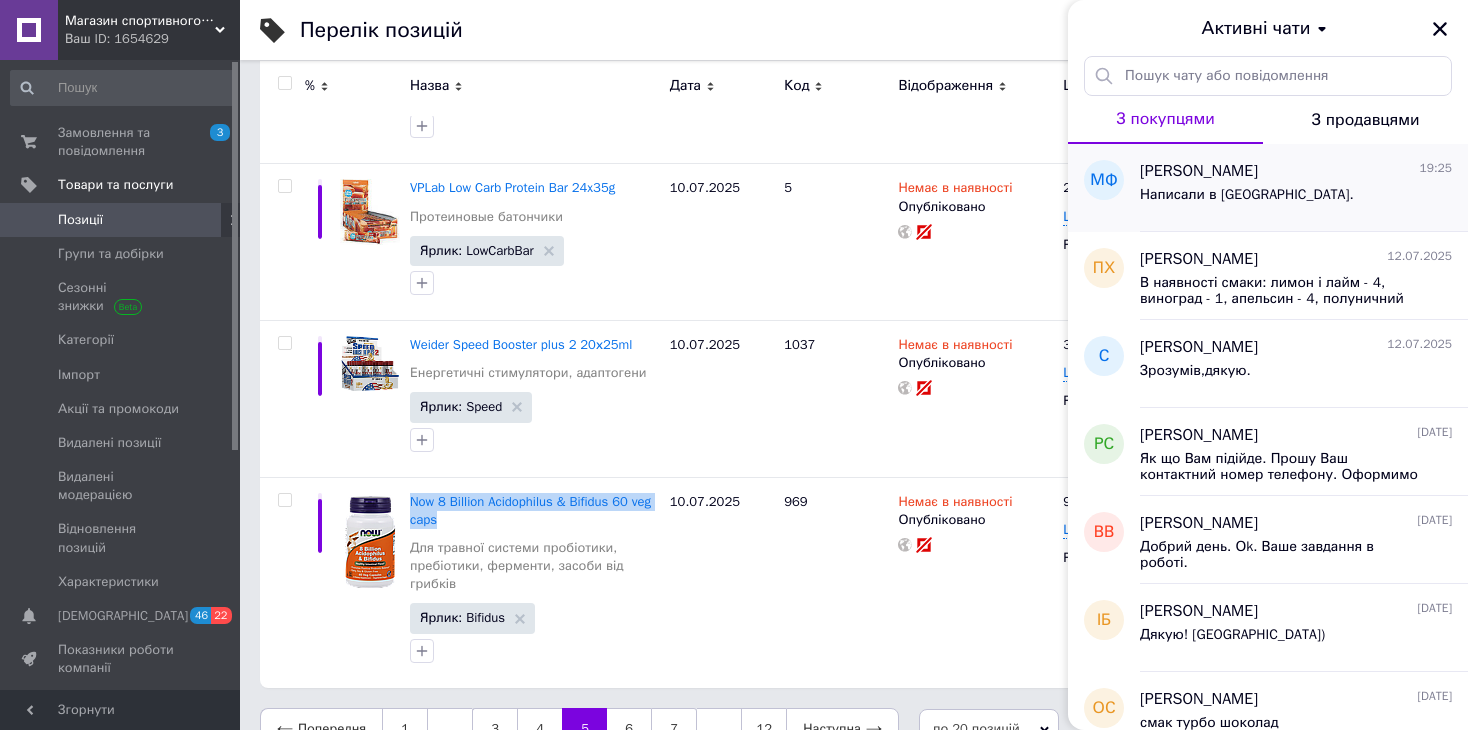 click on "Написали в [GEOGRAPHIC_DATA]." at bounding box center [1247, 201] 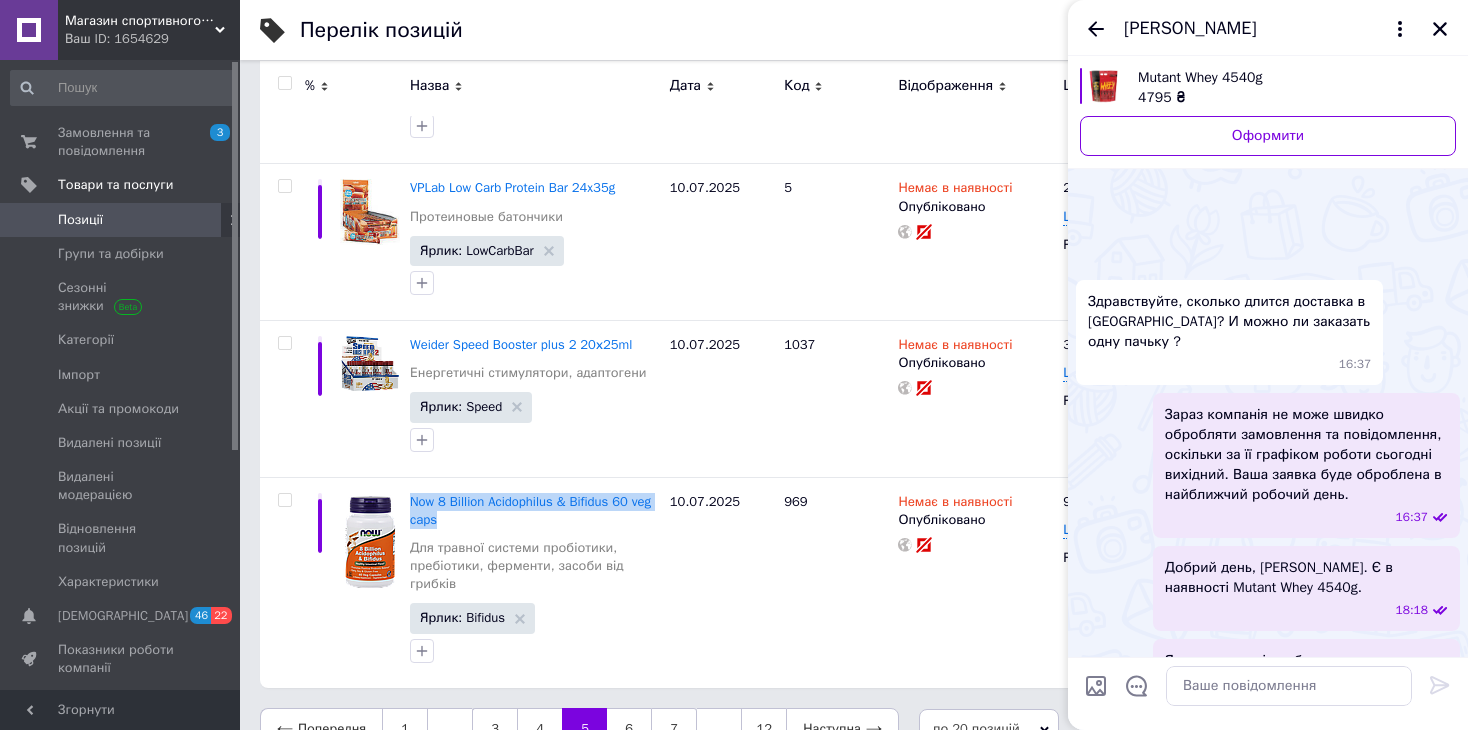 scroll, scrollTop: 516, scrollLeft: 0, axis: vertical 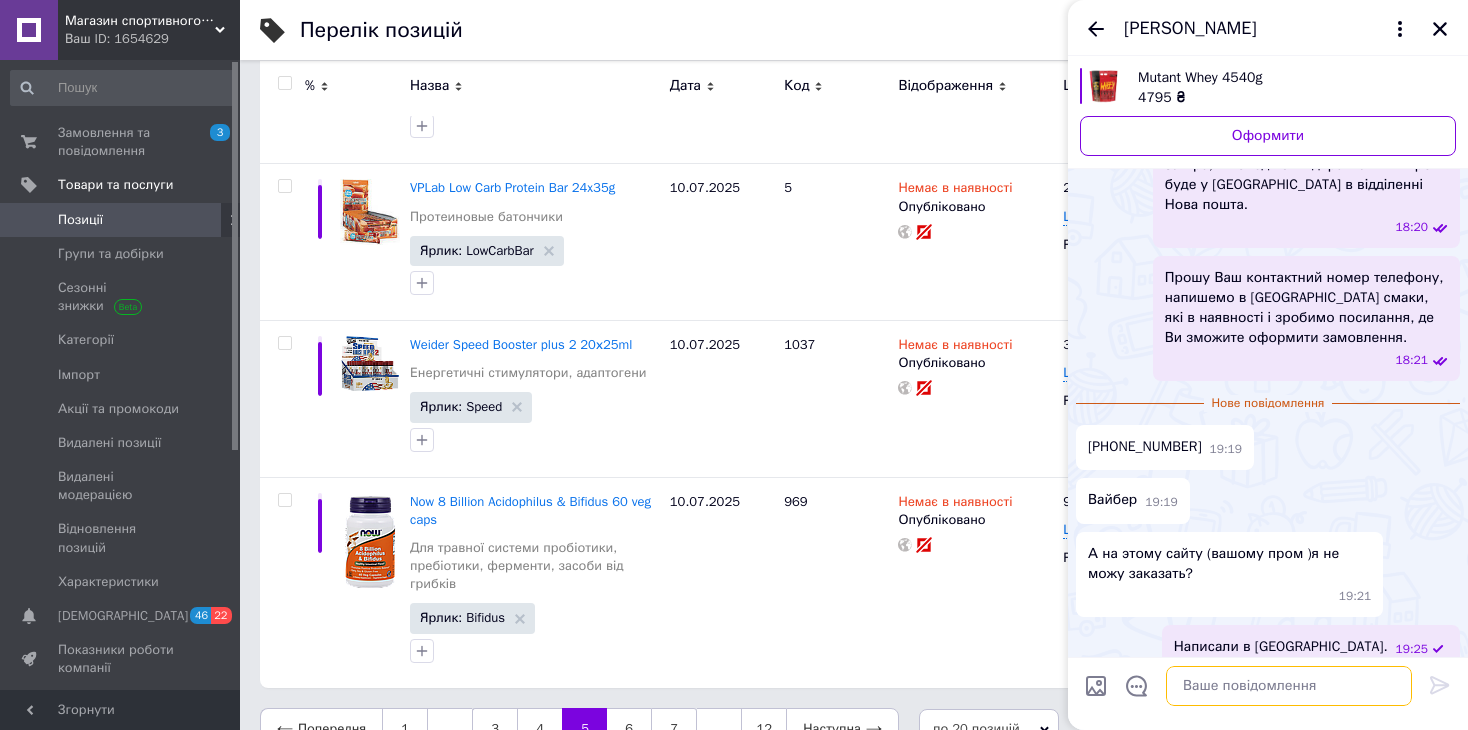 click at bounding box center [1289, 686] 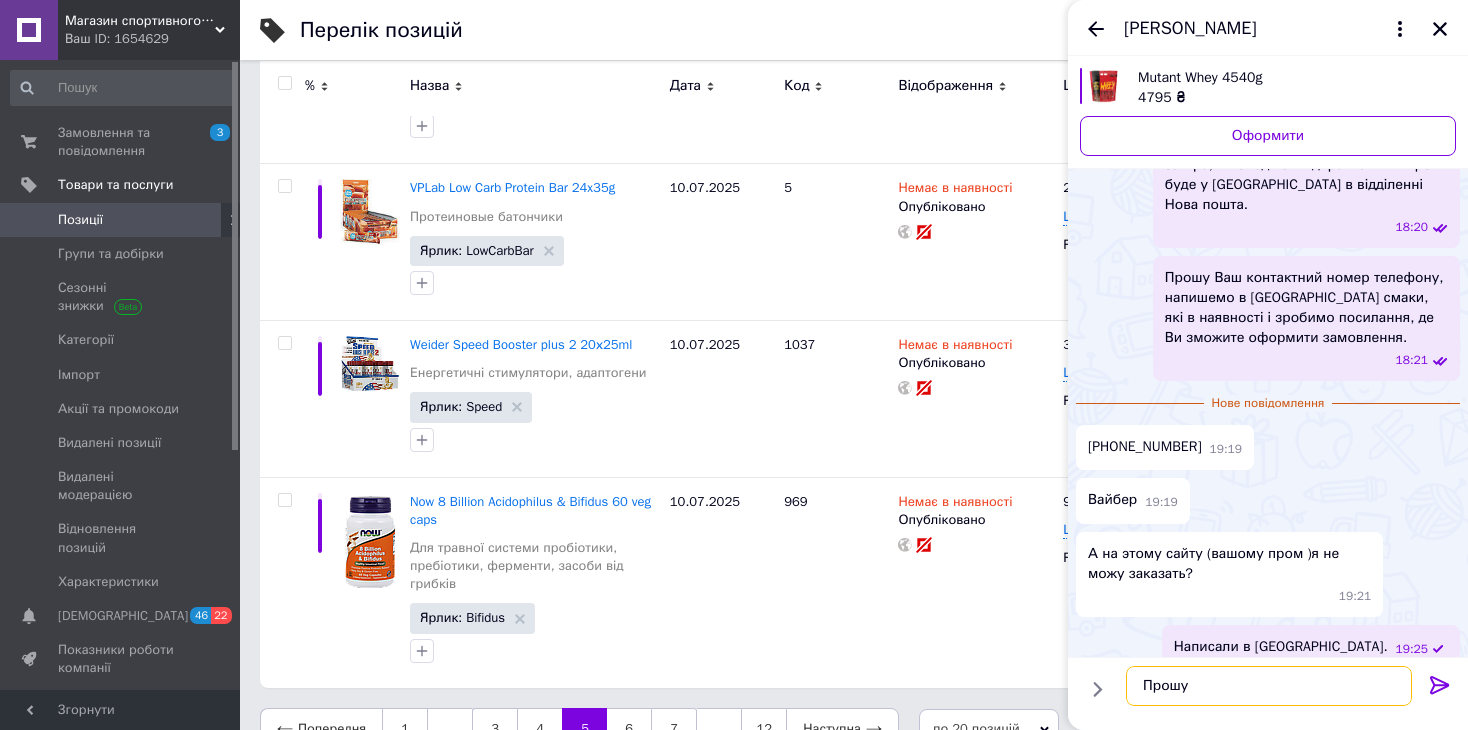 type on "Прошу." 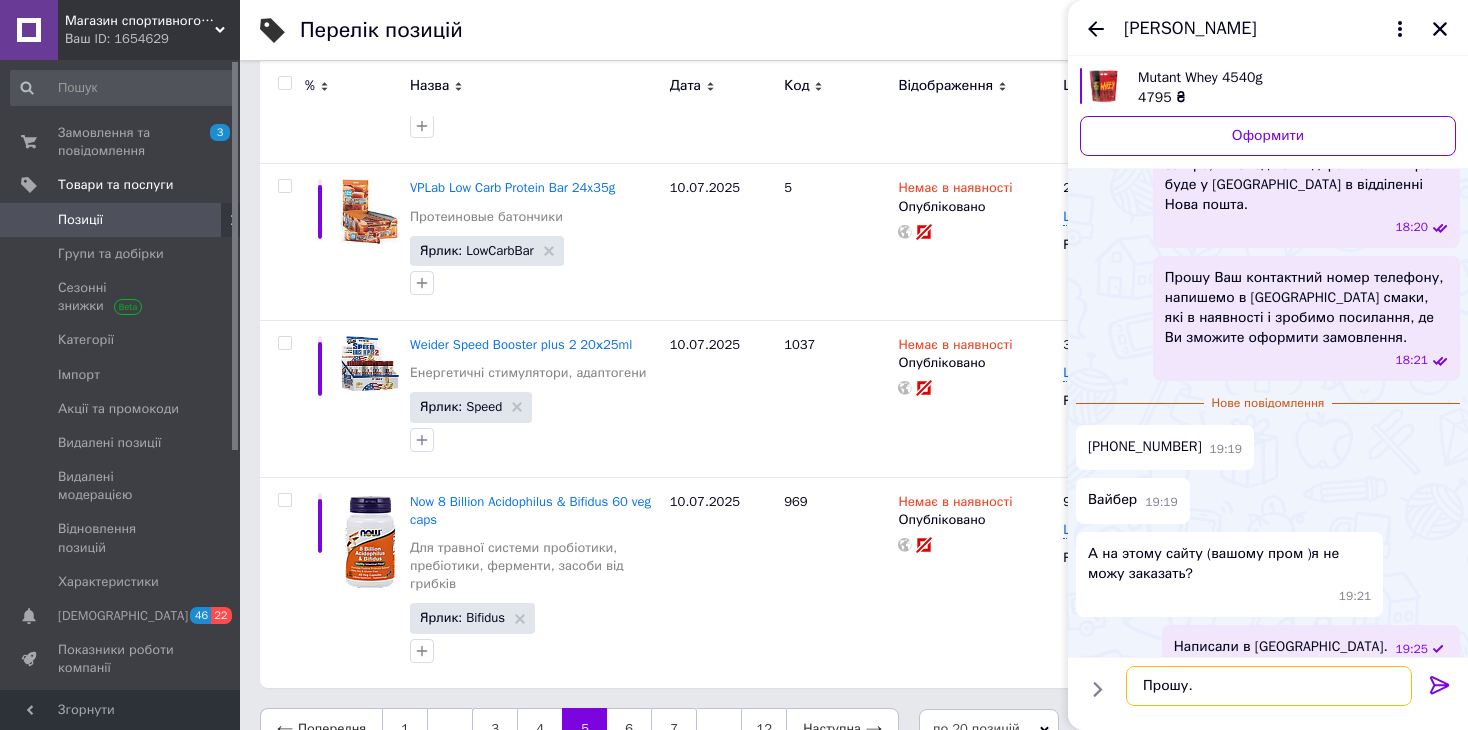 type 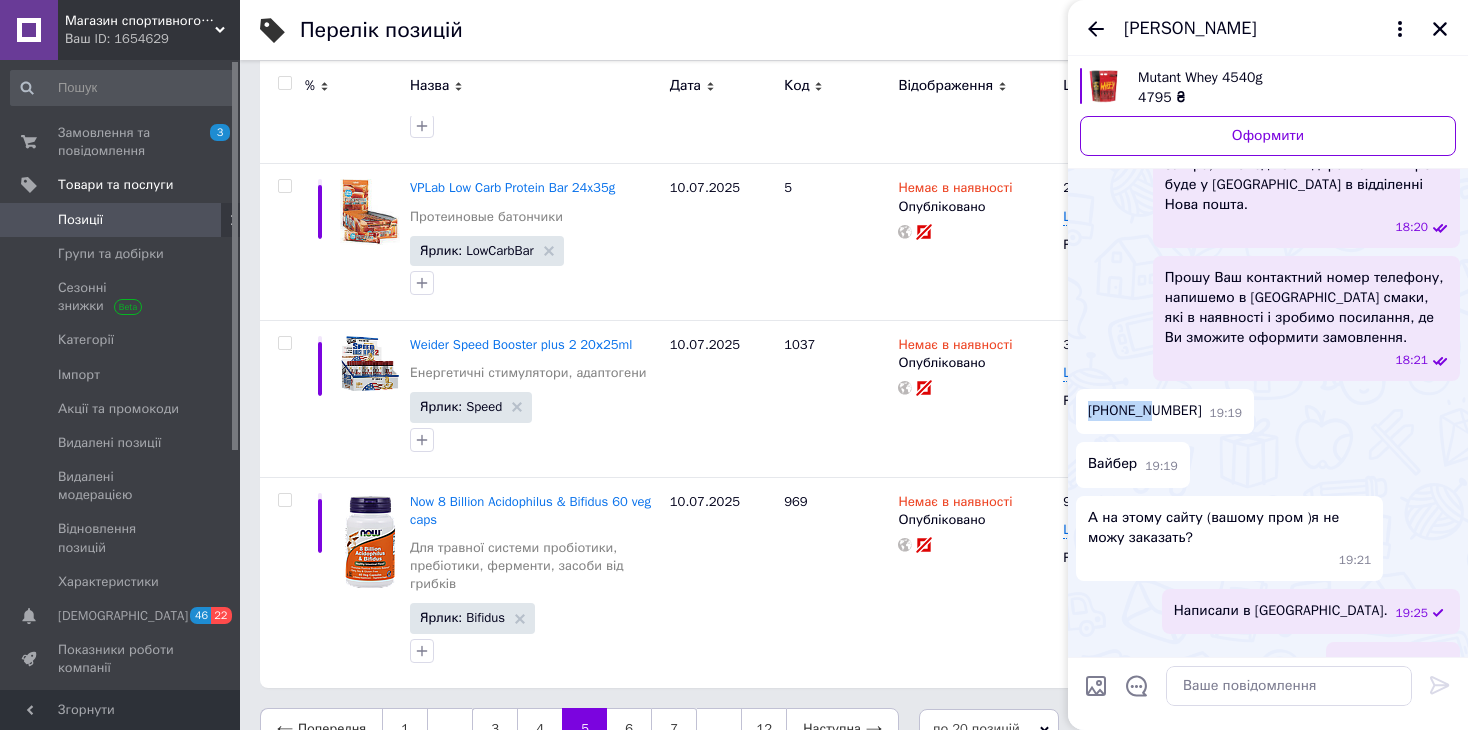 drag, startPoint x: 1087, startPoint y: 386, endPoint x: 1140, endPoint y: 391, distance: 53.235325 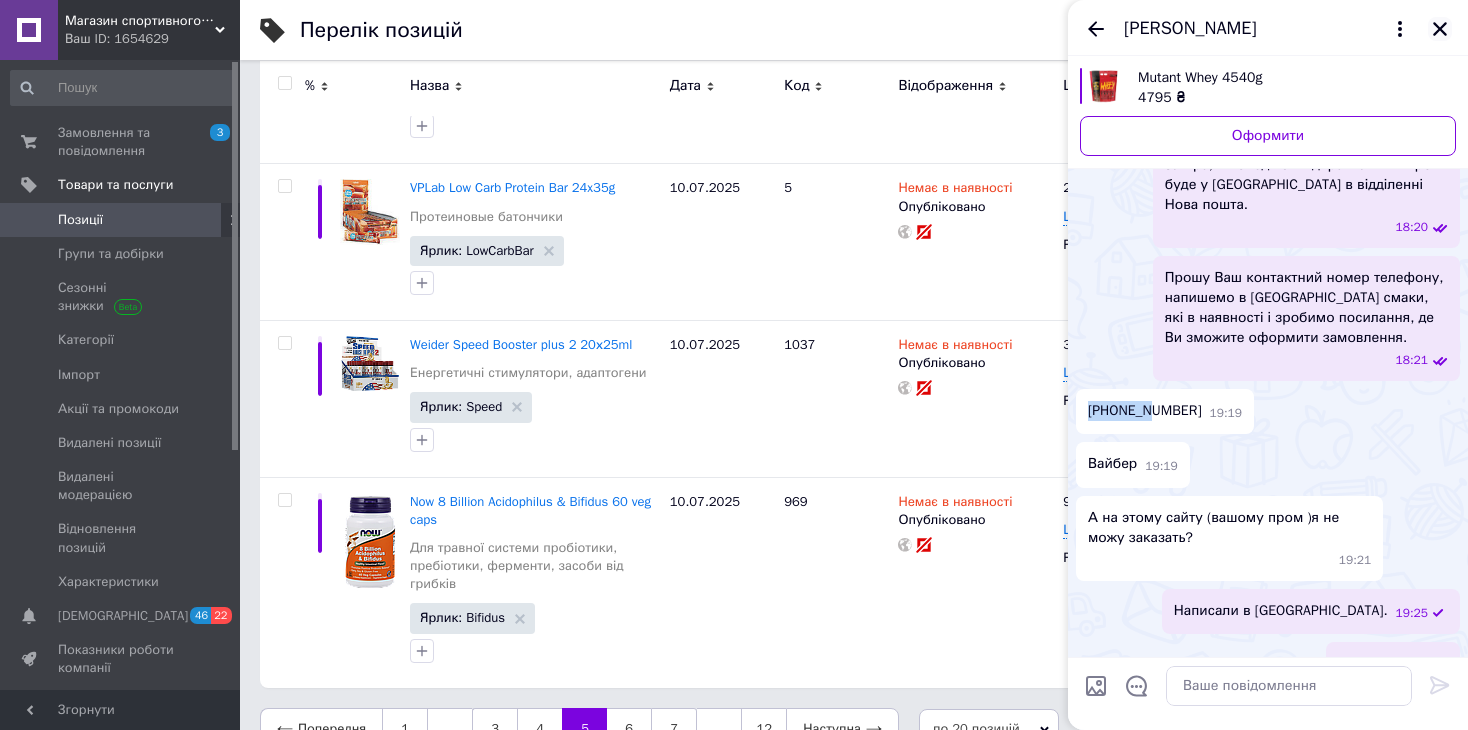 click 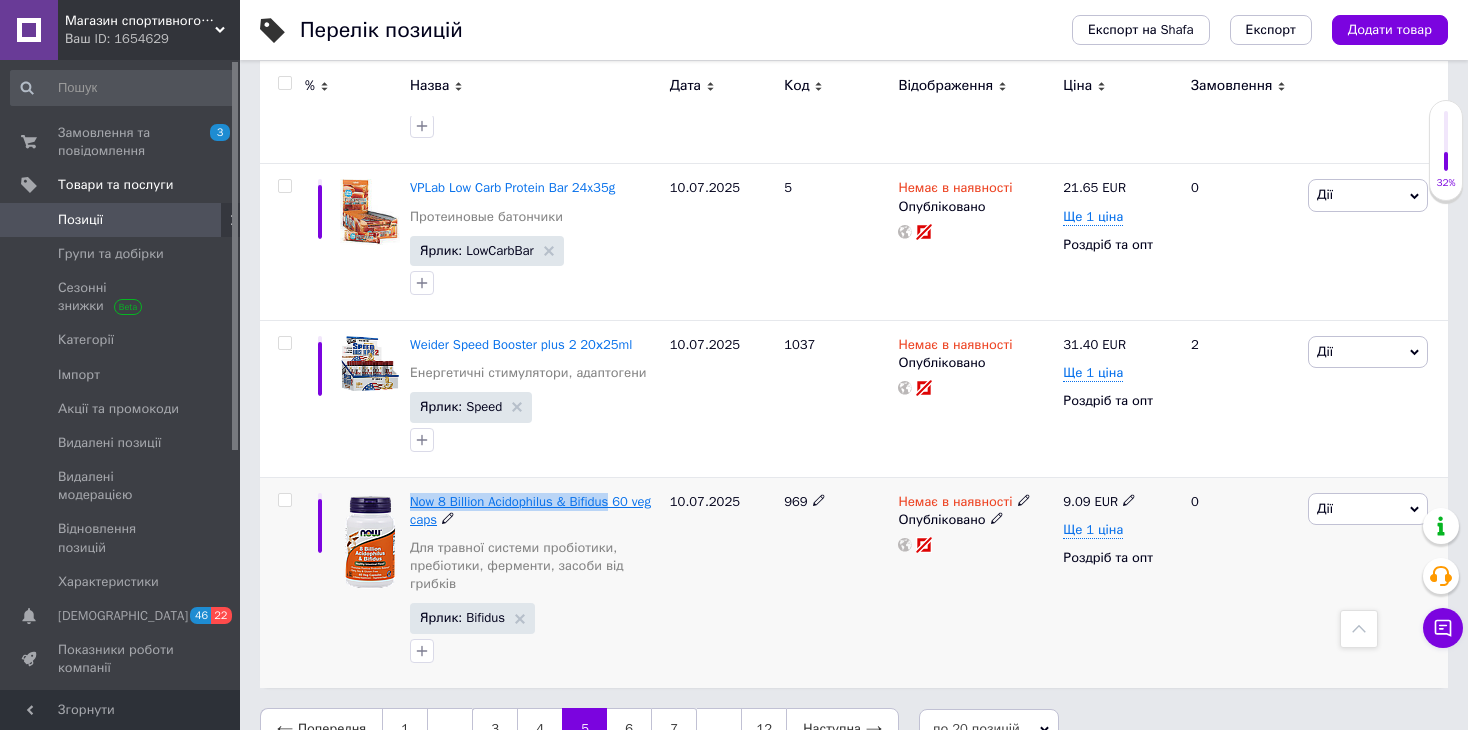 drag, startPoint x: 410, startPoint y: 475, endPoint x: 604, endPoint y: 483, distance: 194.16487 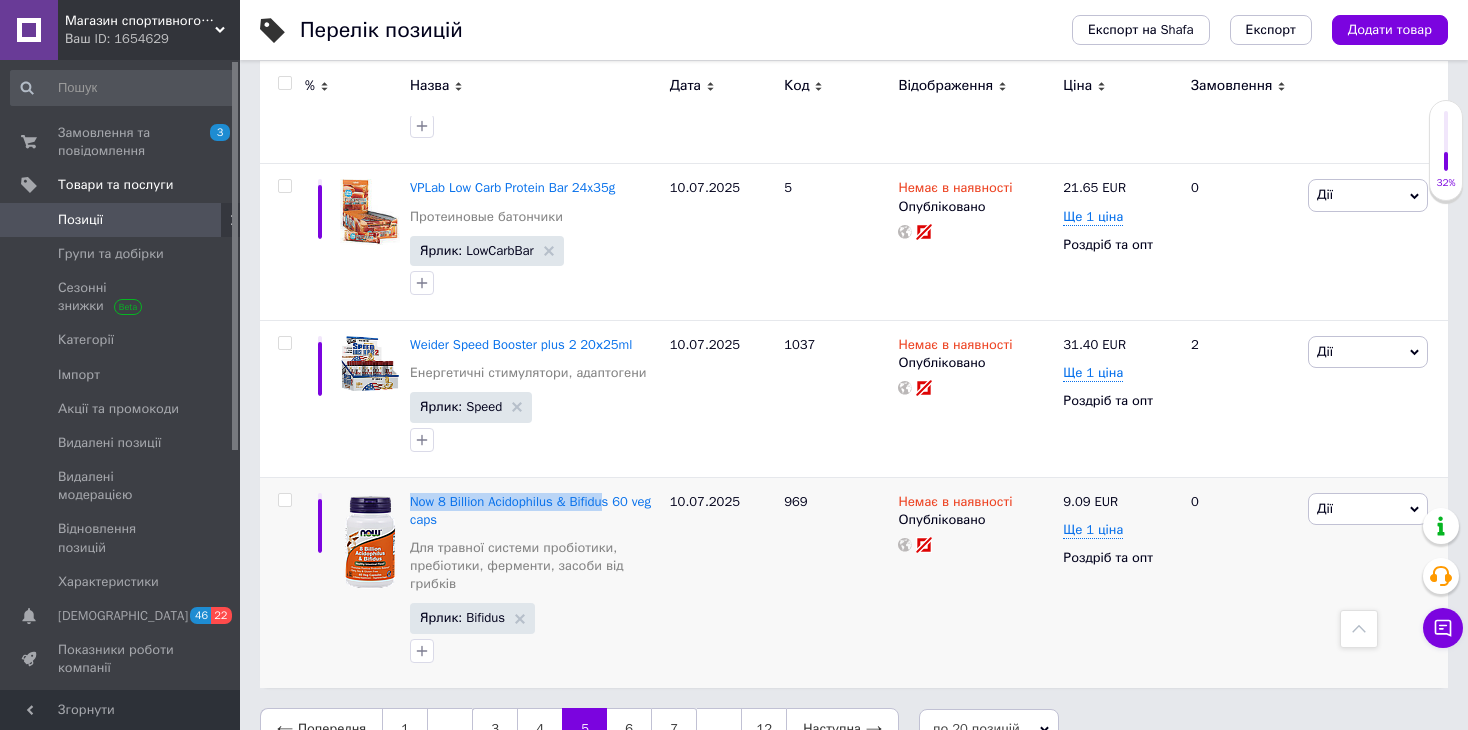 copy on "Now 8 Billion Acidophilus & Bifidu" 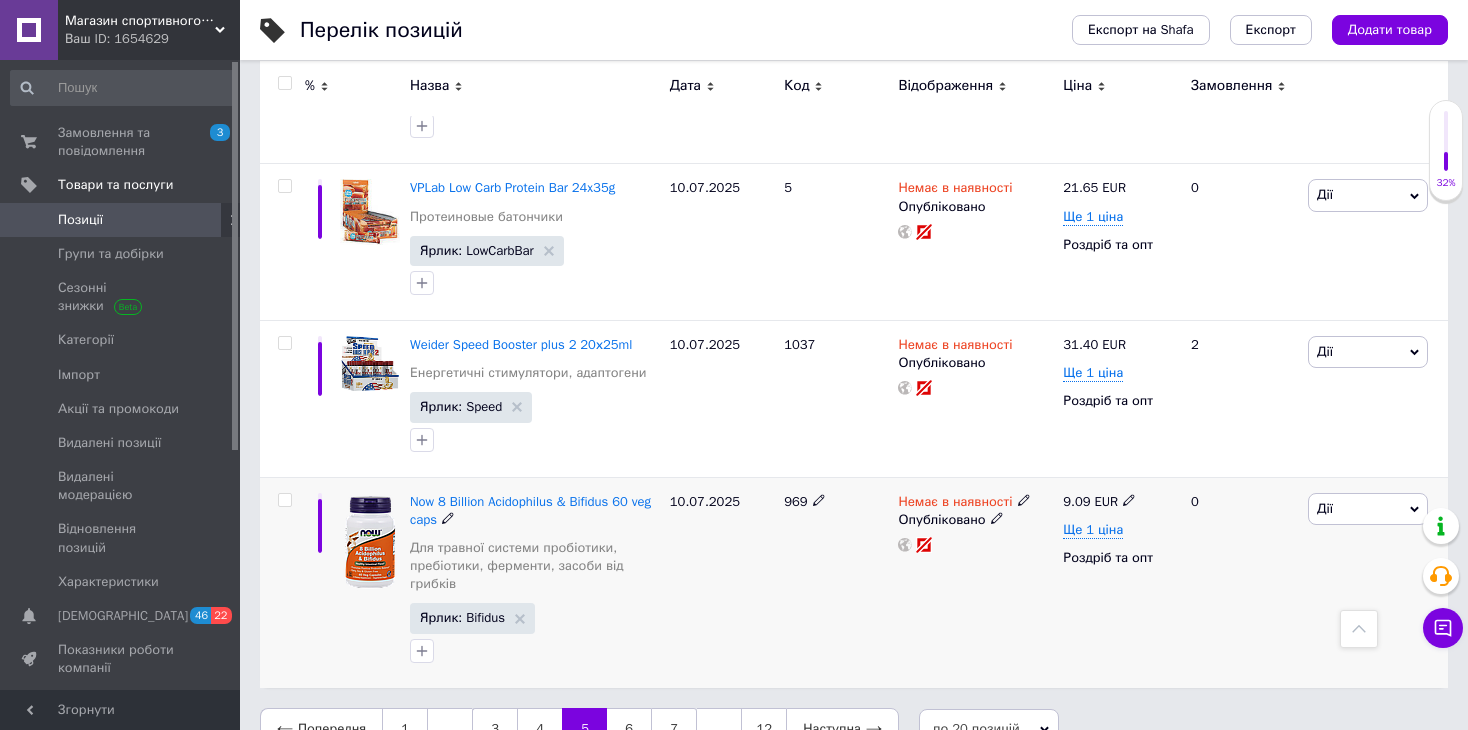 click on "969" at bounding box center [836, 582] 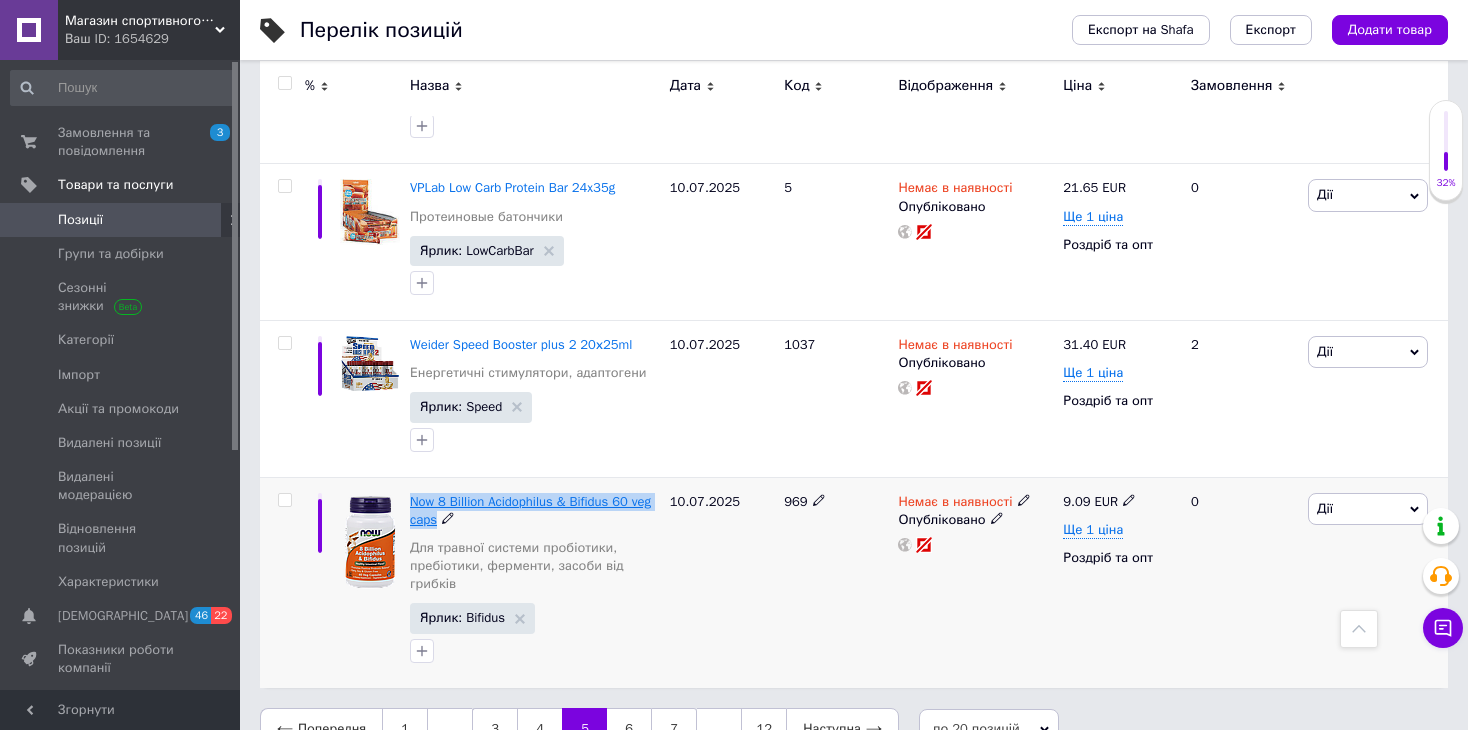 drag, startPoint x: 408, startPoint y: 475, endPoint x: 435, endPoint y: 501, distance: 37.48333 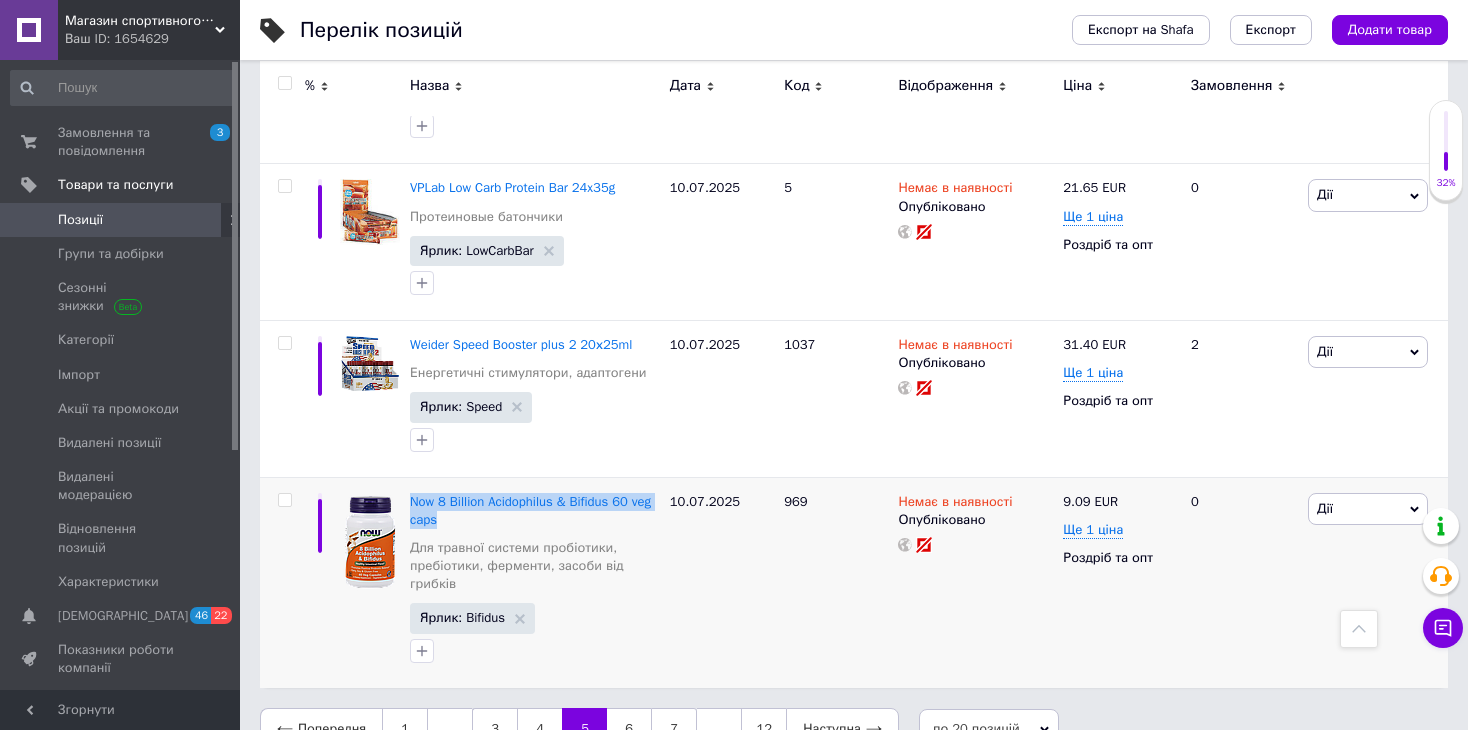 copy on "Now 8 Billion Acidophilus & Bifidus 60 veg caps" 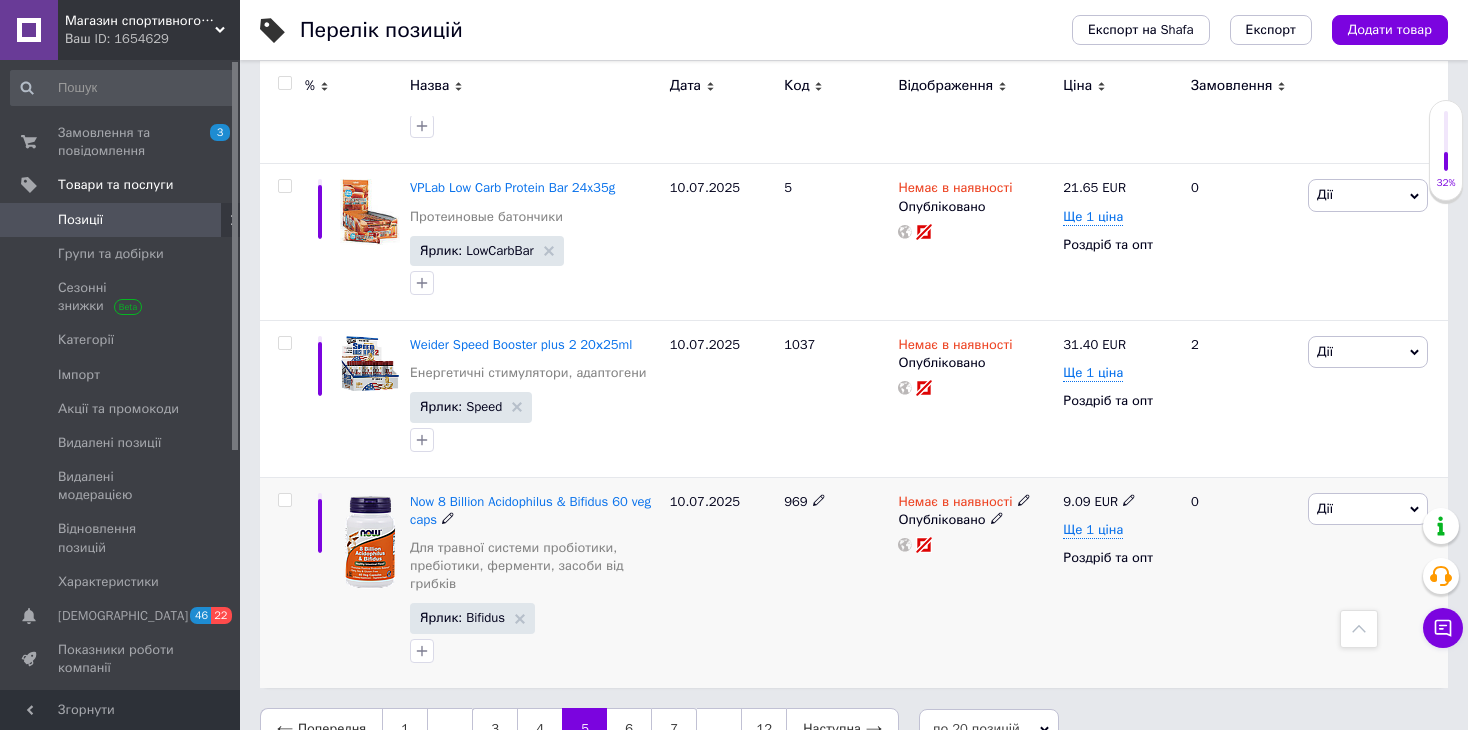 click on "Now 8 Billion Acidophilus & Bifidus 60 veg caps Для травної системи пробіотики, пребіотики, ферменти, засоби від грибків" at bounding box center (535, 548) 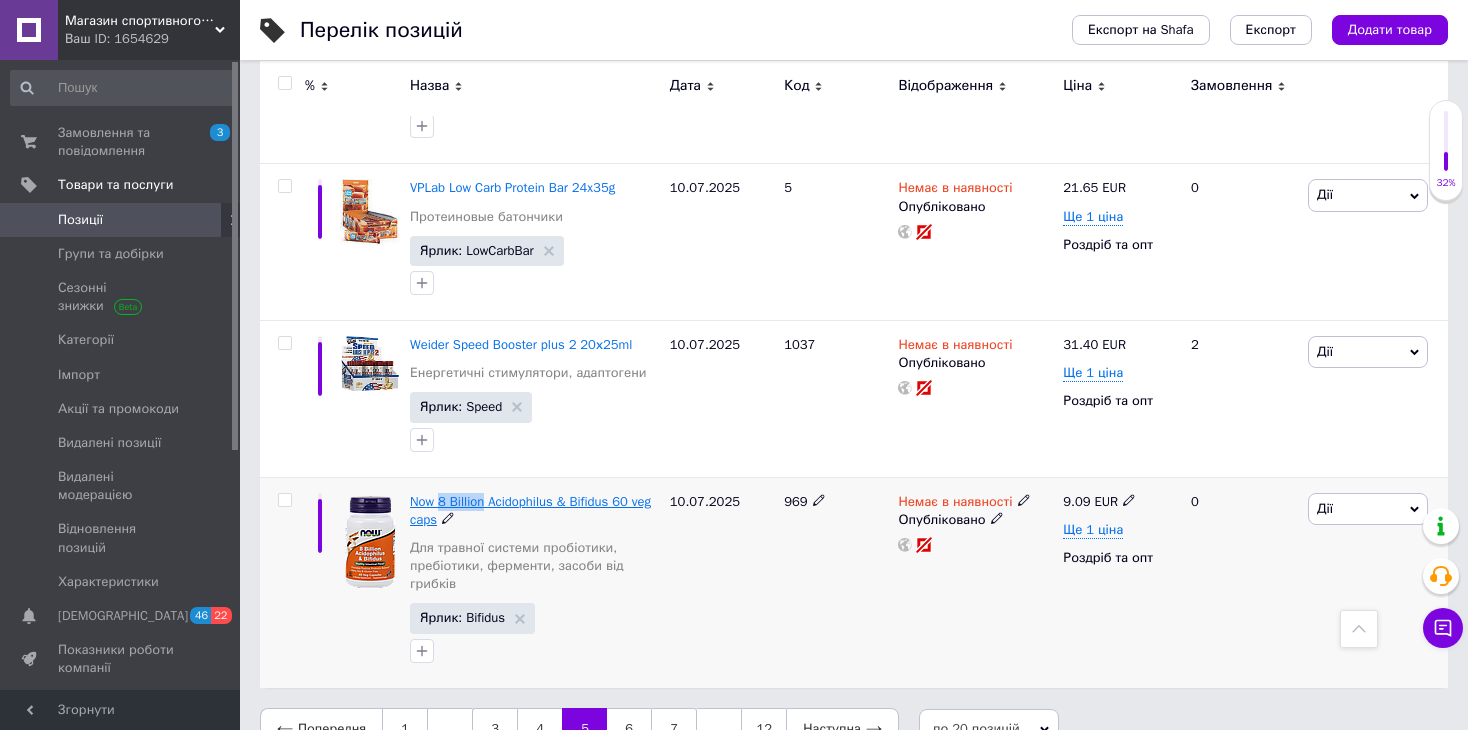 drag, startPoint x: 440, startPoint y: 479, endPoint x: 483, endPoint y: 484, distance: 43.289722 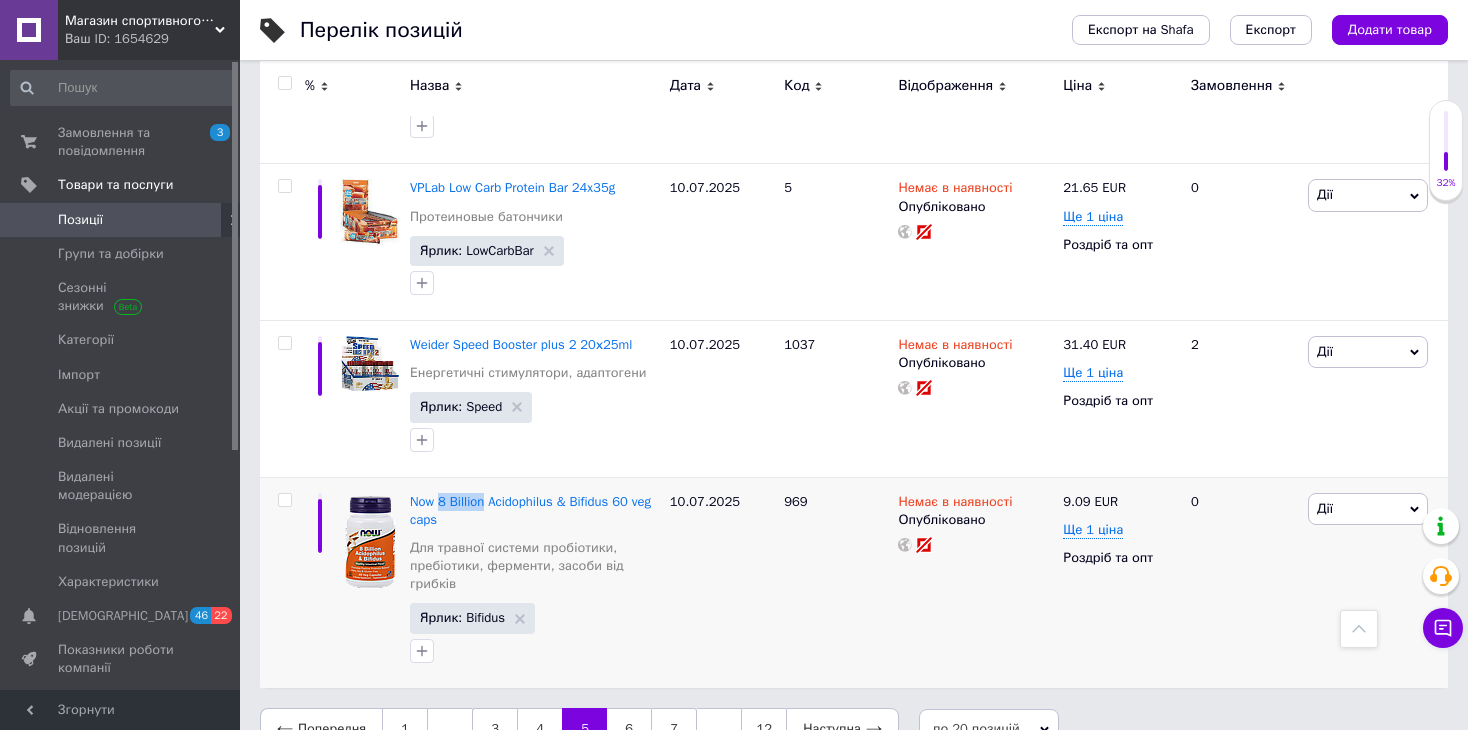 copy on "8 Billion" 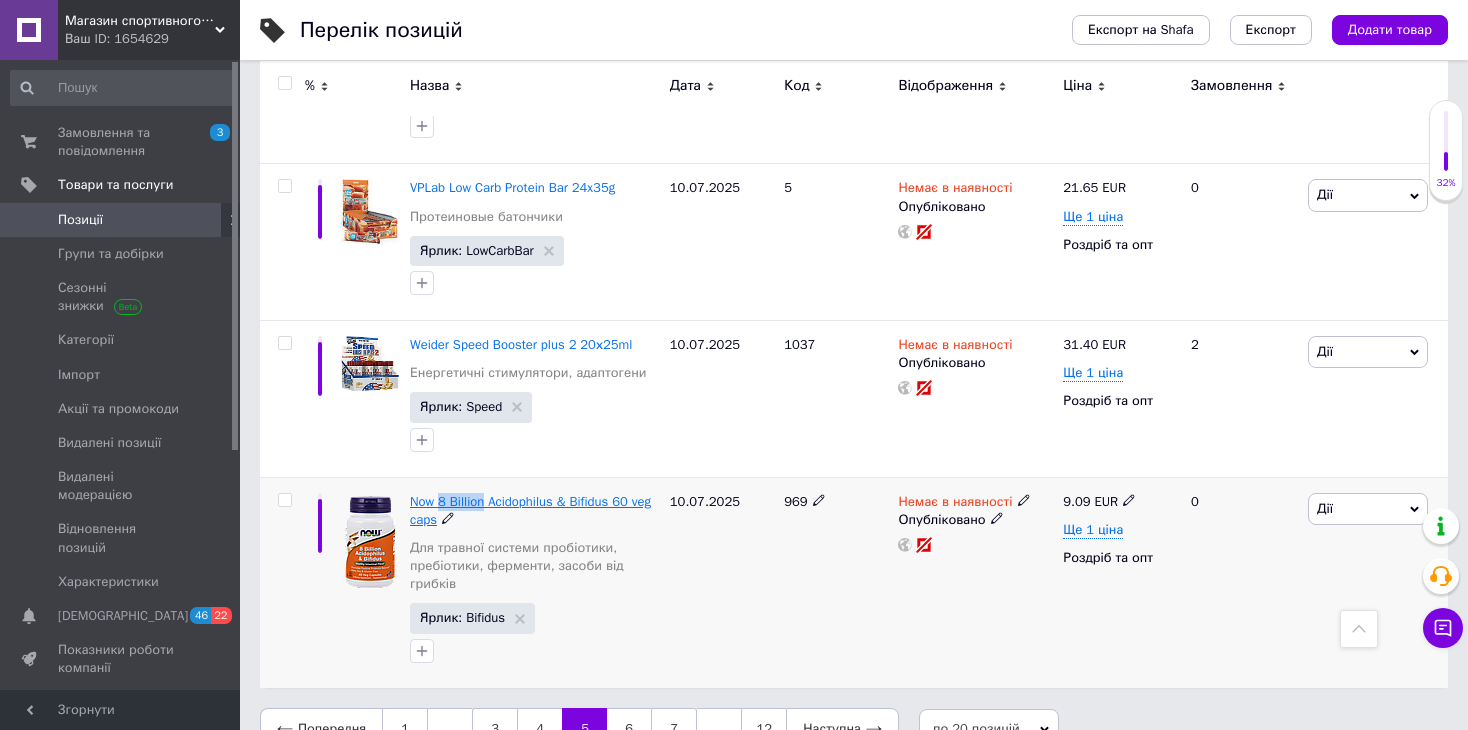 click on "Now 8 Billion Acidophilus & Bifidus 60 veg caps" at bounding box center [530, 510] 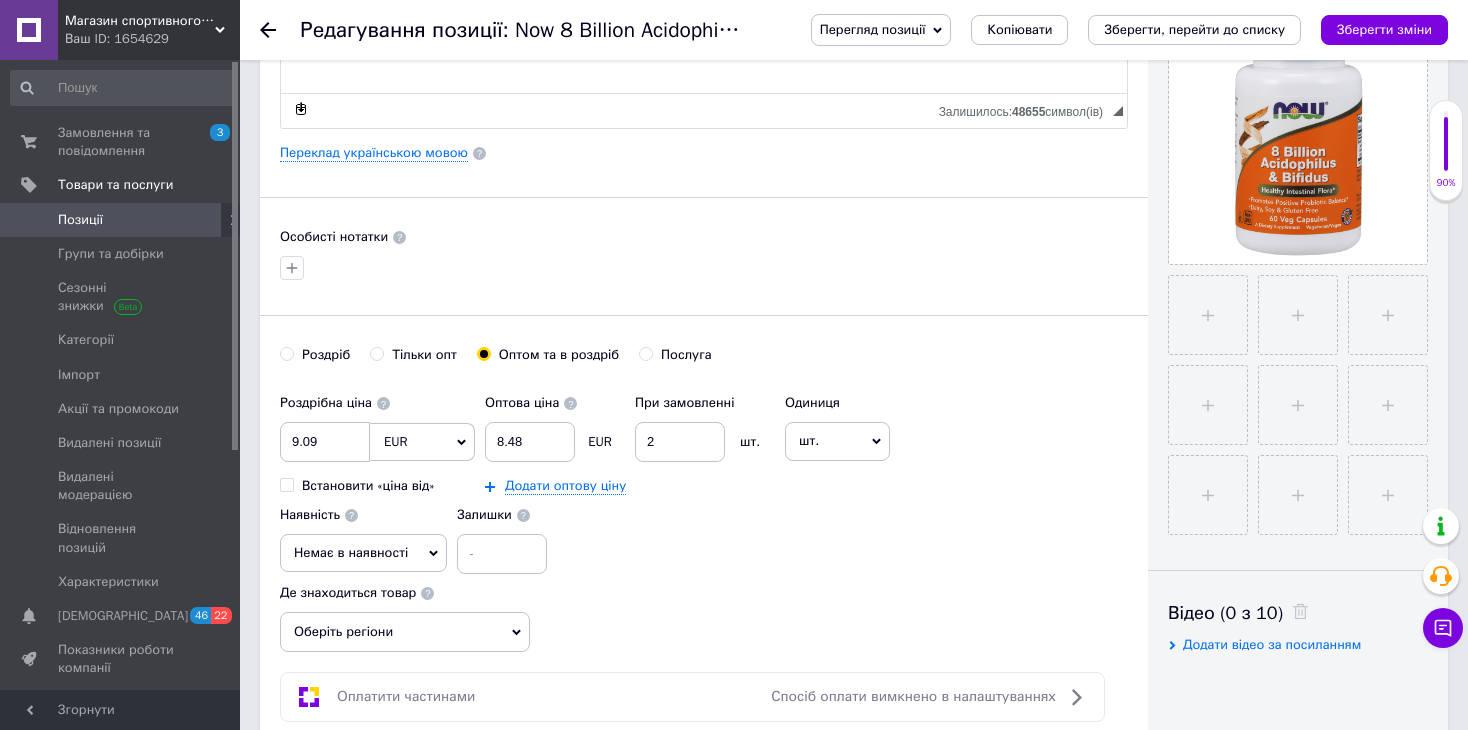 scroll, scrollTop: 600, scrollLeft: 0, axis: vertical 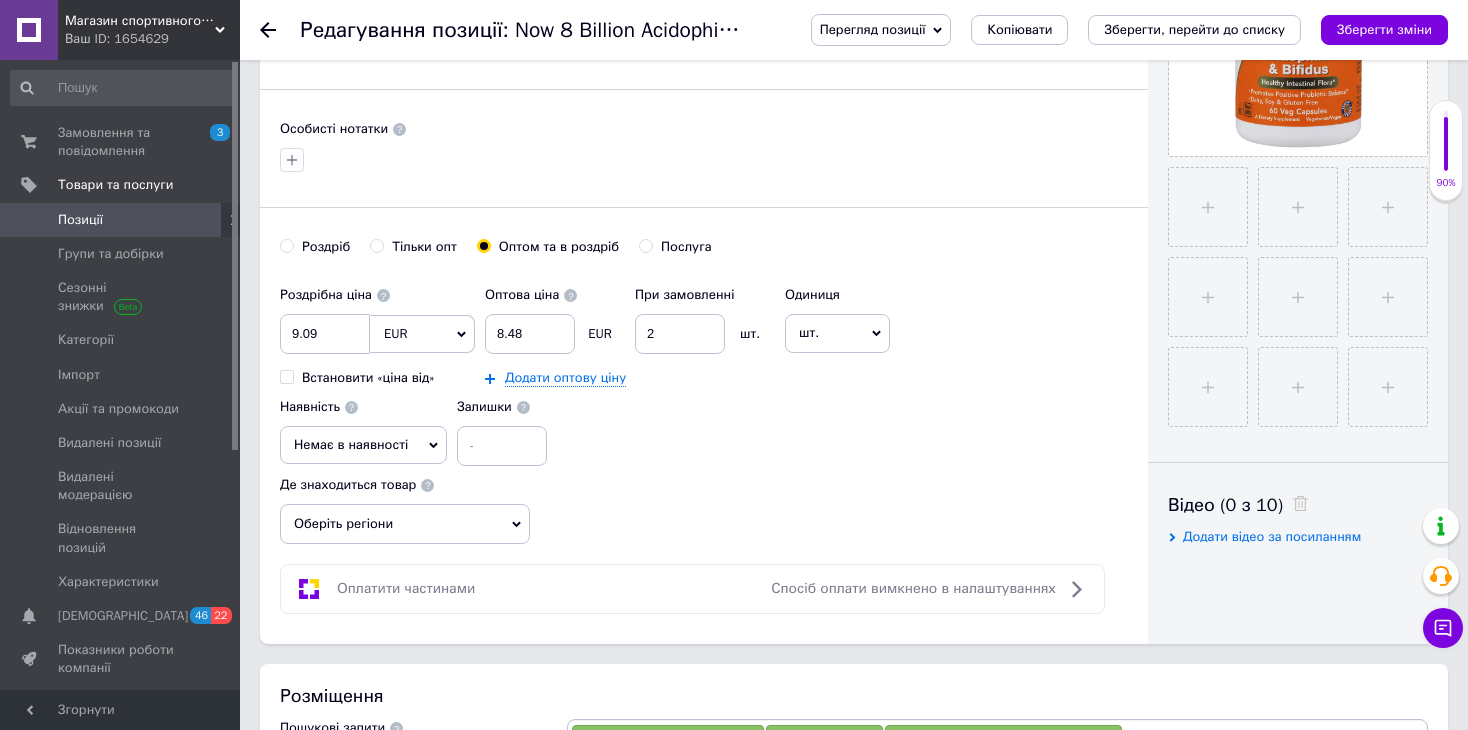 click 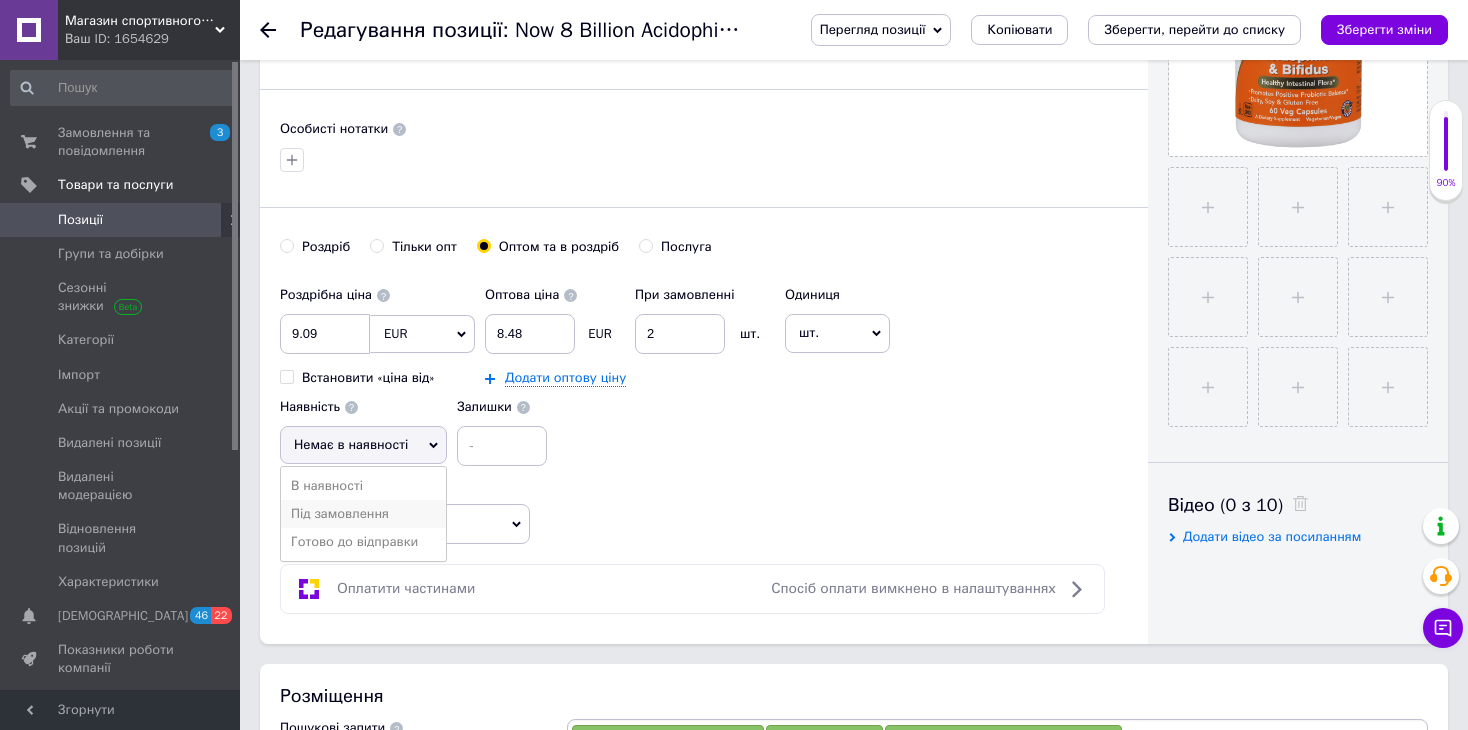 click on "Під замовлення" at bounding box center [363, 514] 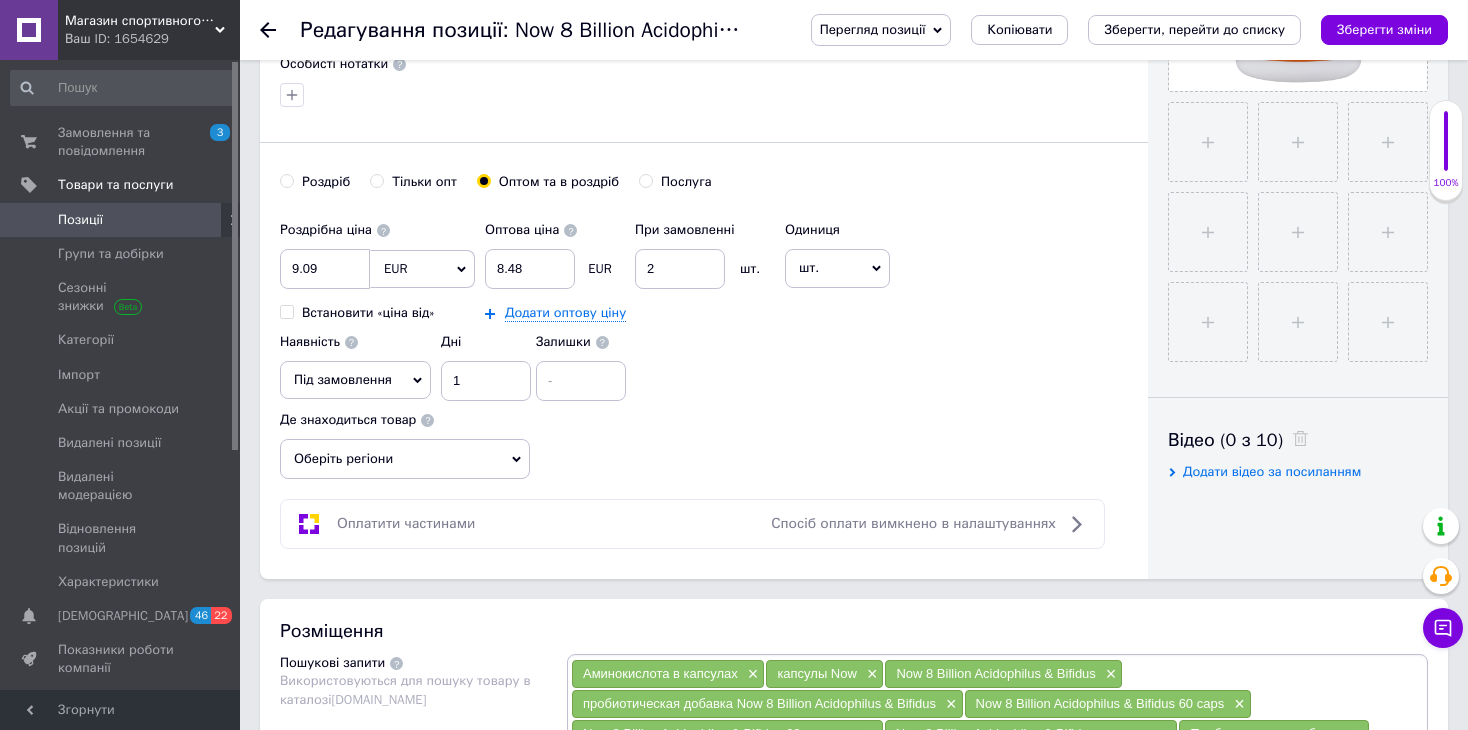 scroll, scrollTop: 700, scrollLeft: 0, axis: vertical 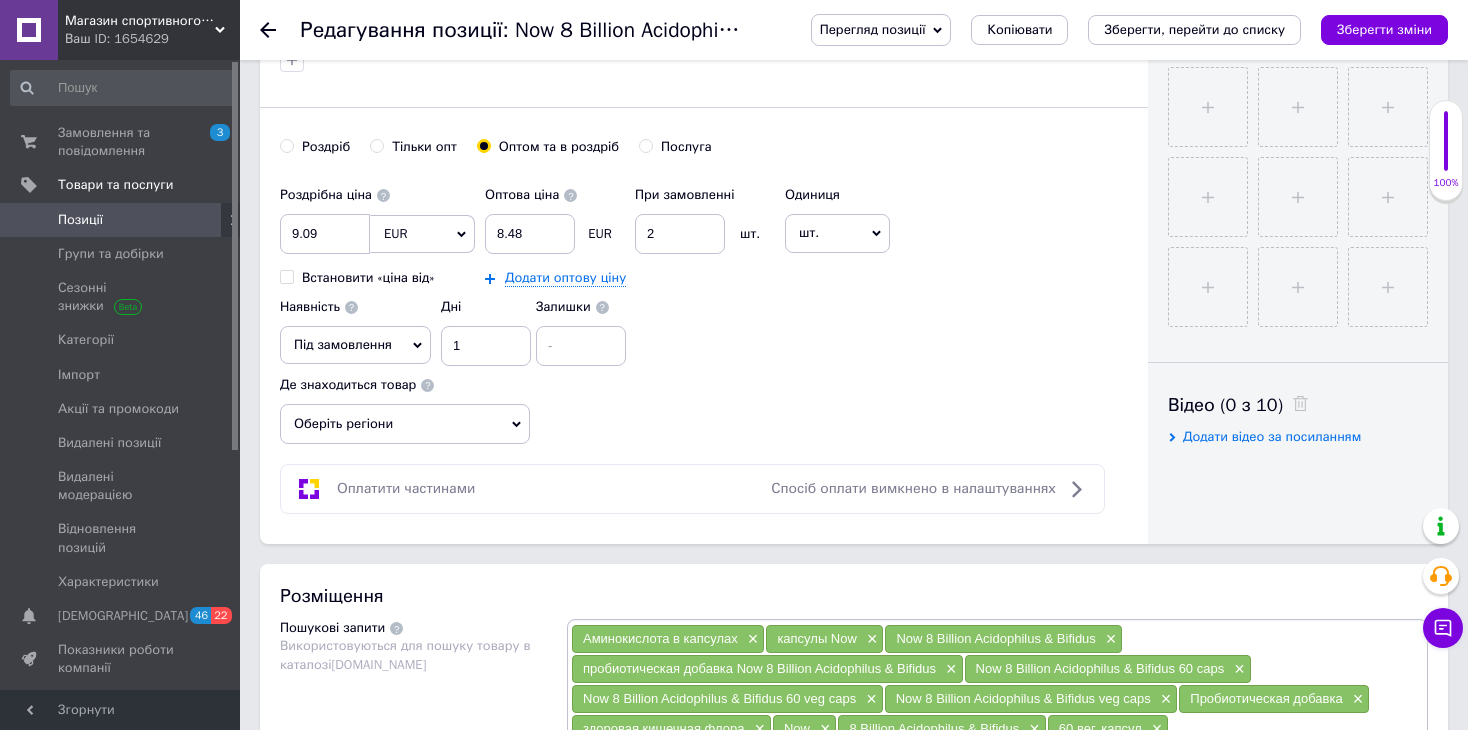 click 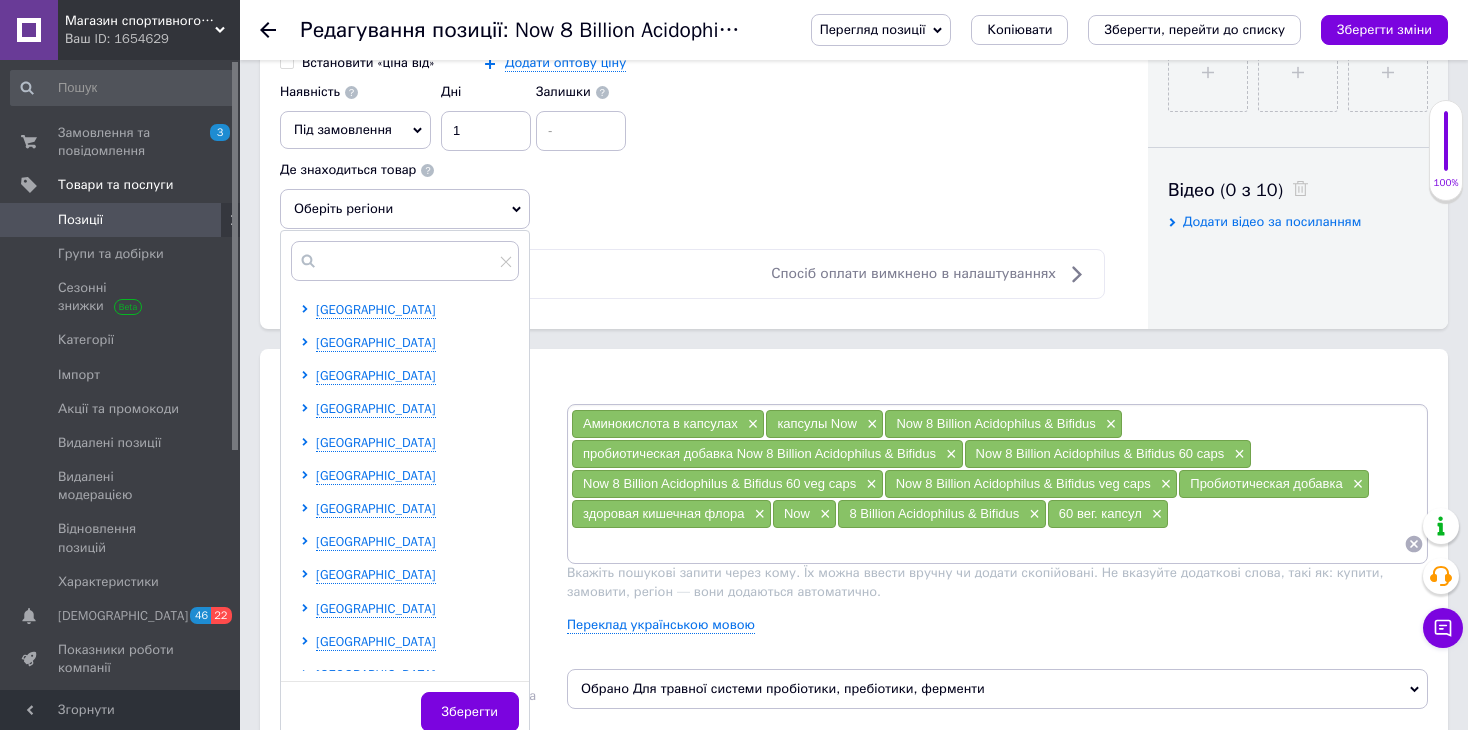 scroll, scrollTop: 1000, scrollLeft: 0, axis: vertical 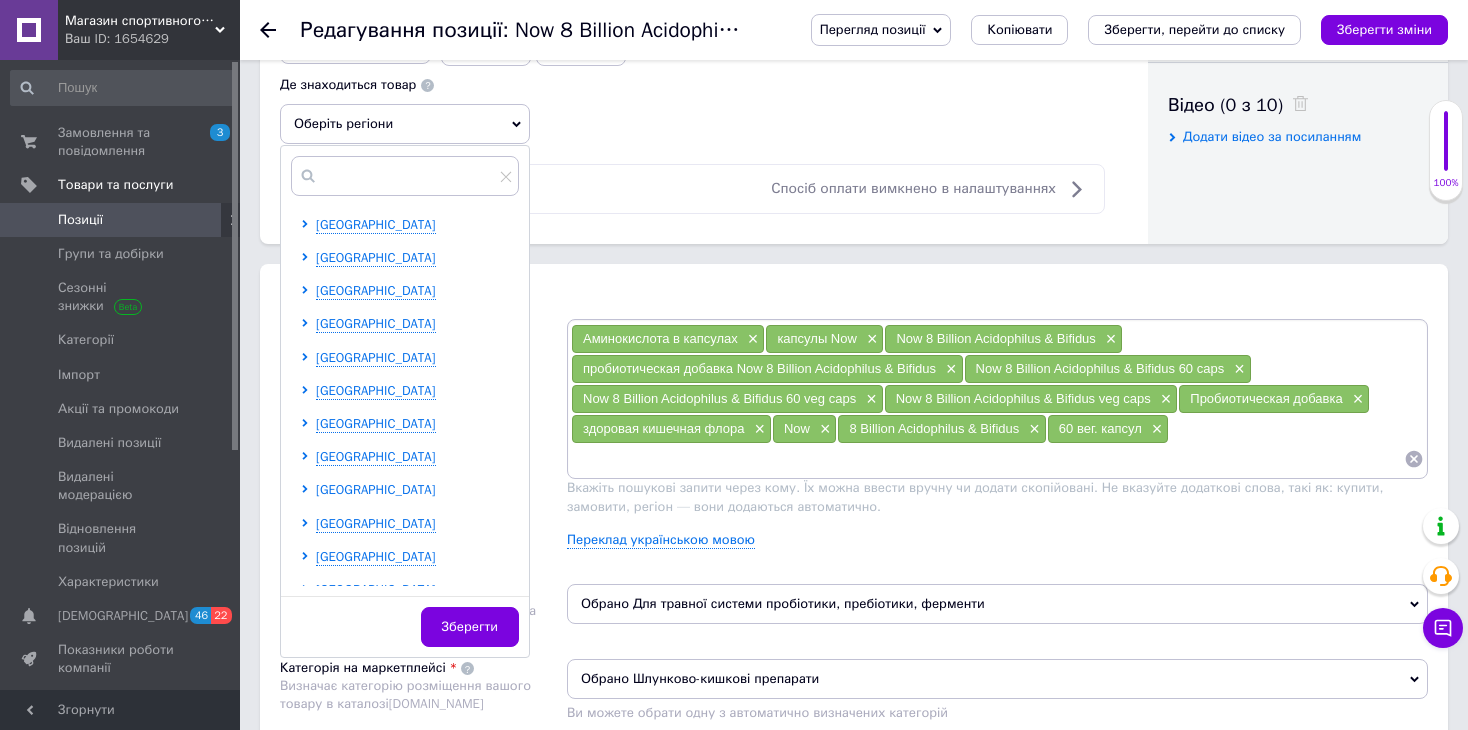 click on "[GEOGRAPHIC_DATA]" at bounding box center (376, 489) 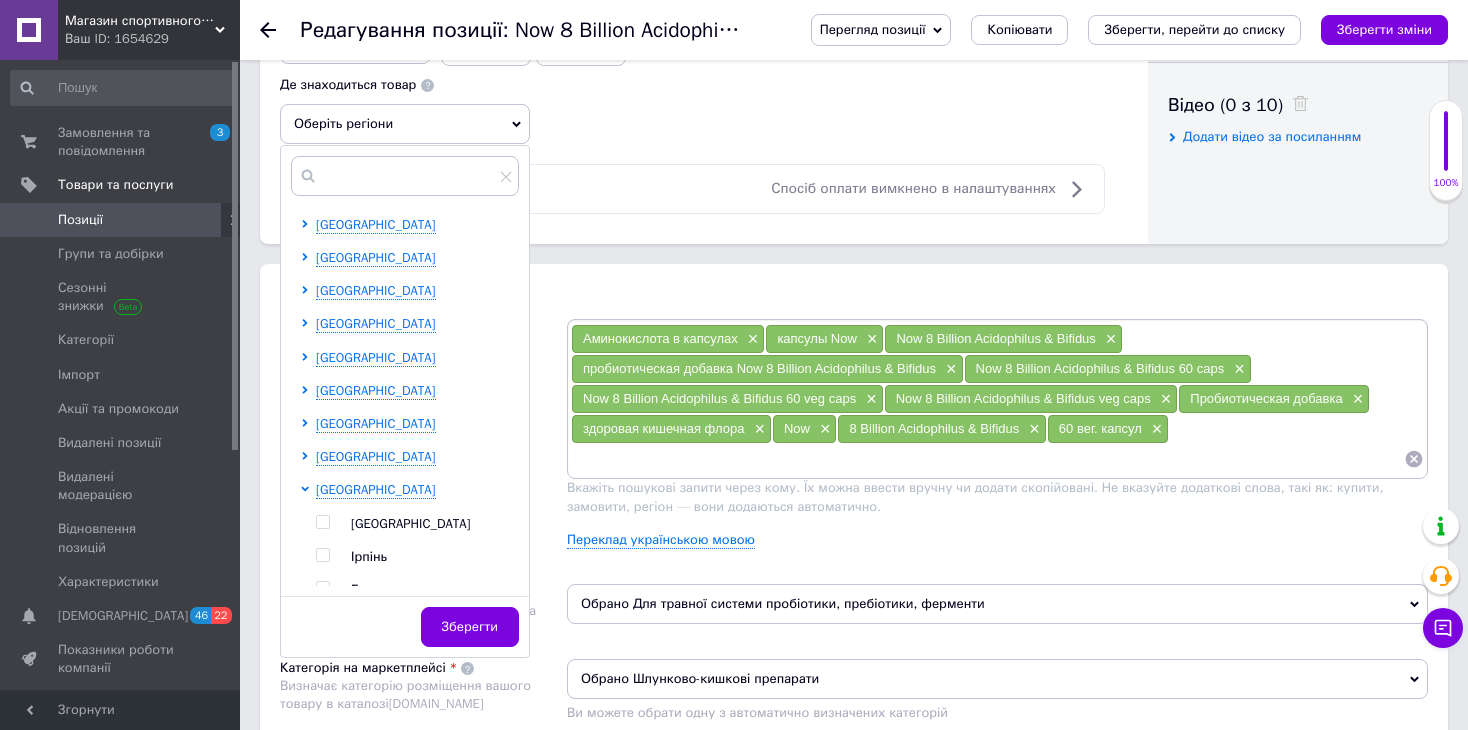 click at bounding box center [322, 522] 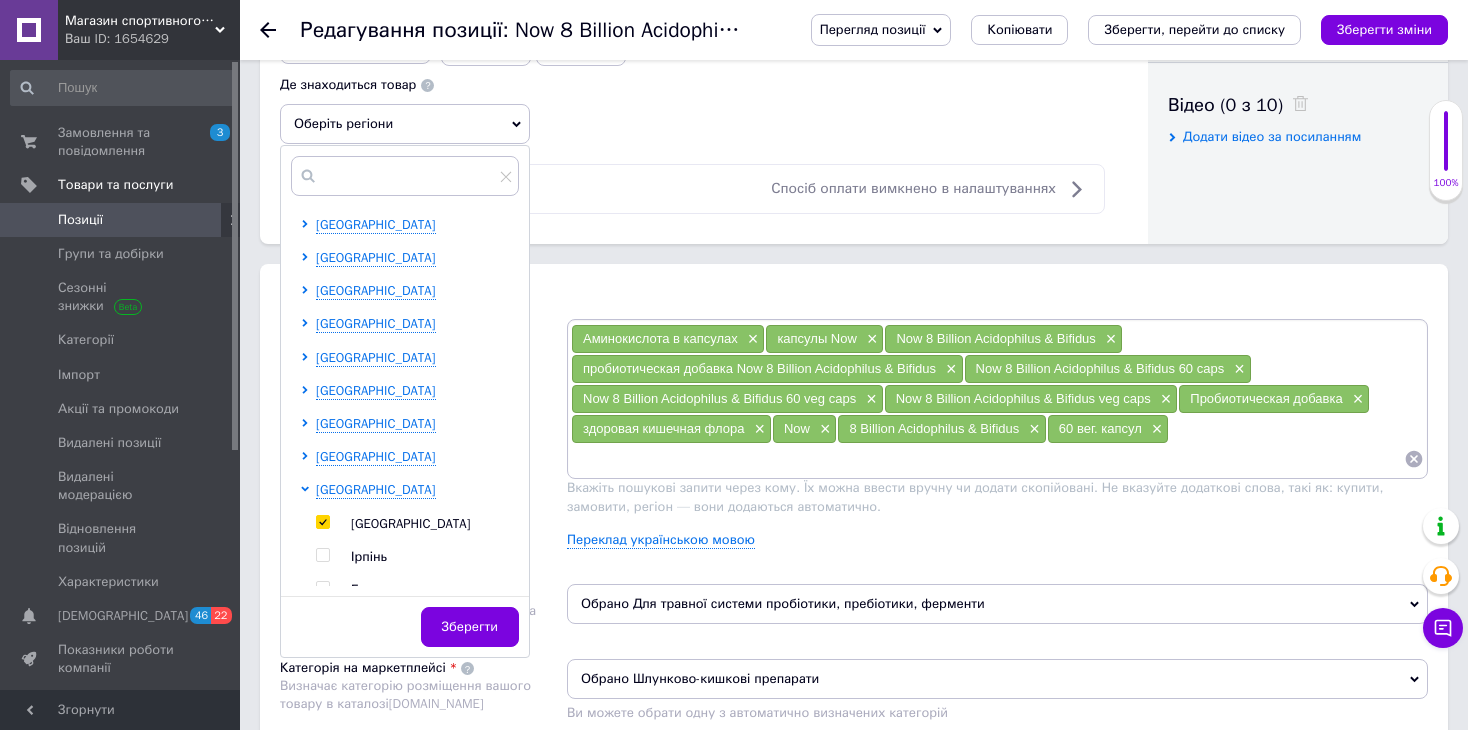 checkbox on "true" 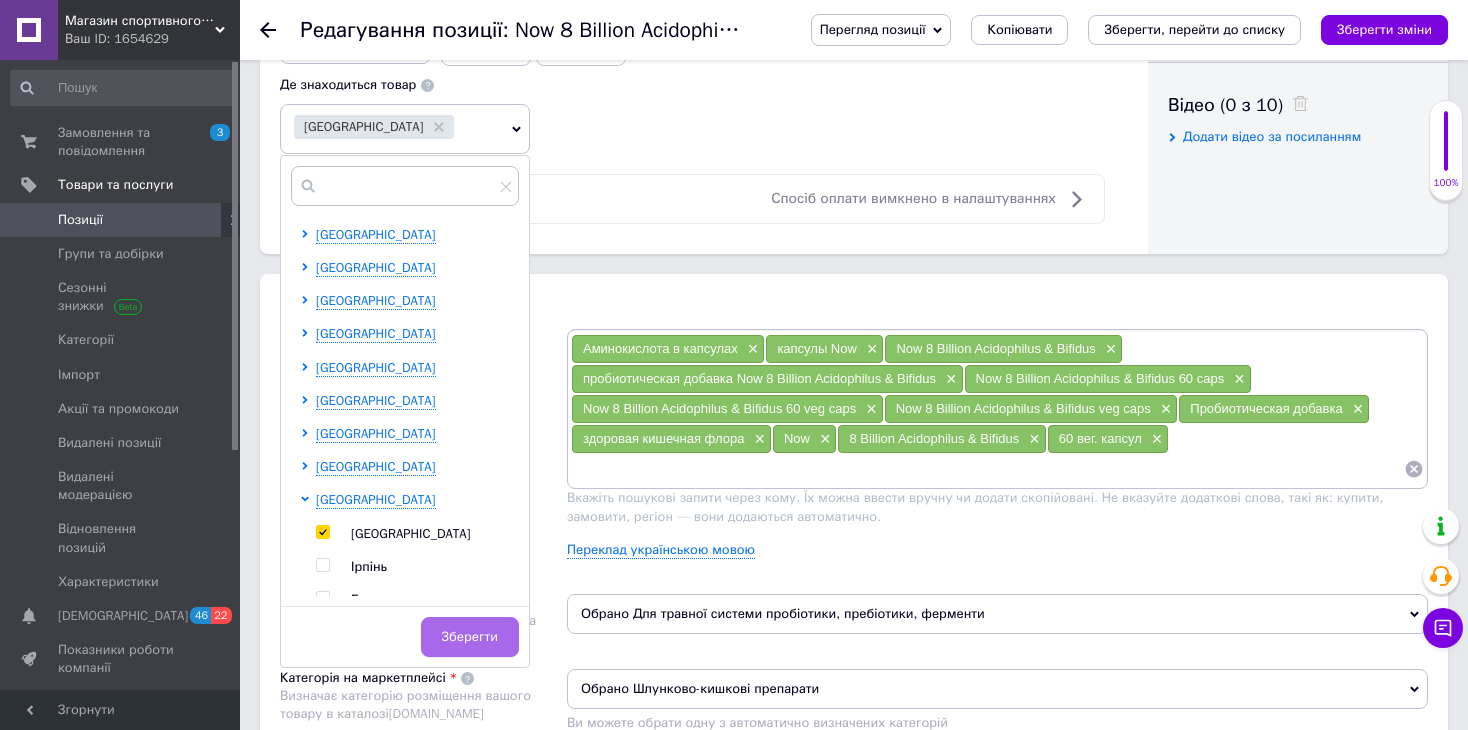 click on "Зберегти" at bounding box center (470, 637) 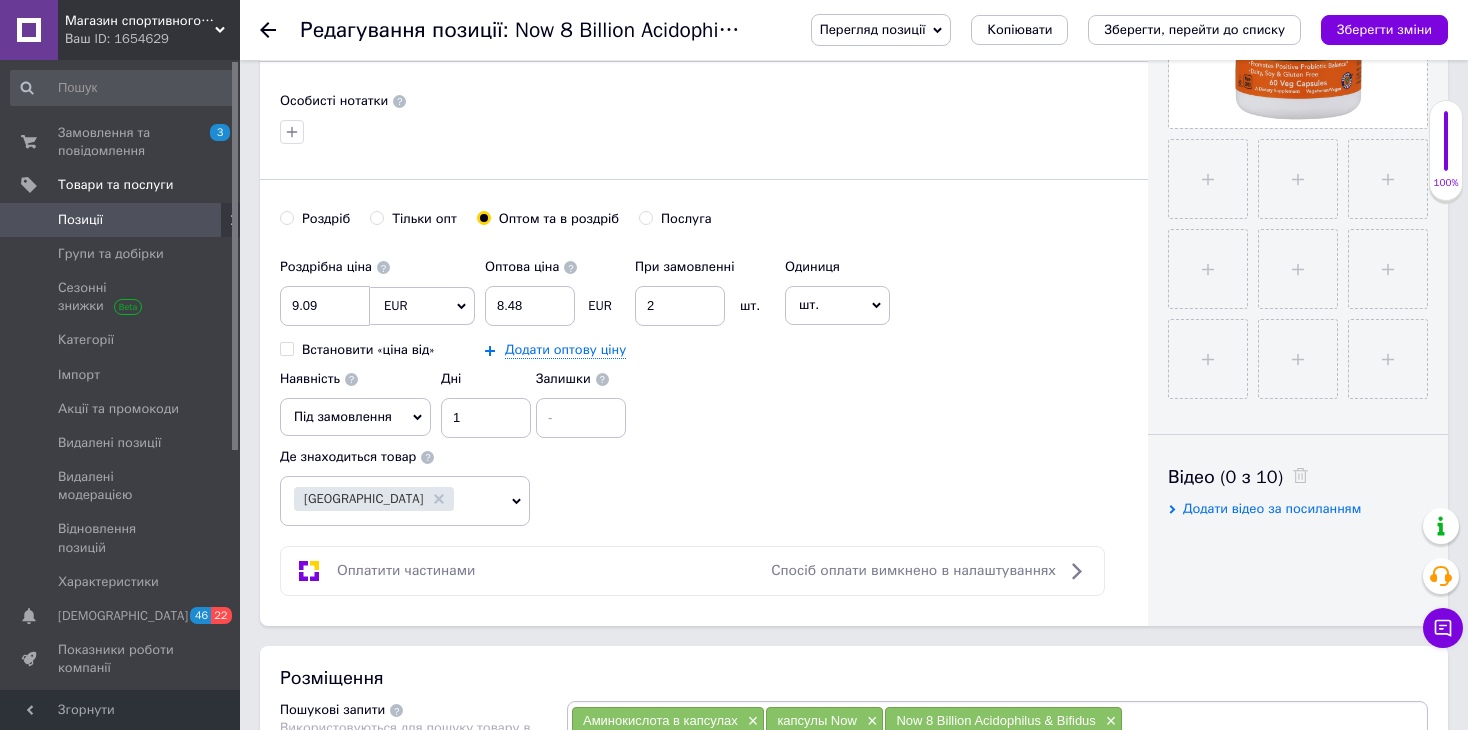 scroll, scrollTop: 600, scrollLeft: 0, axis: vertical 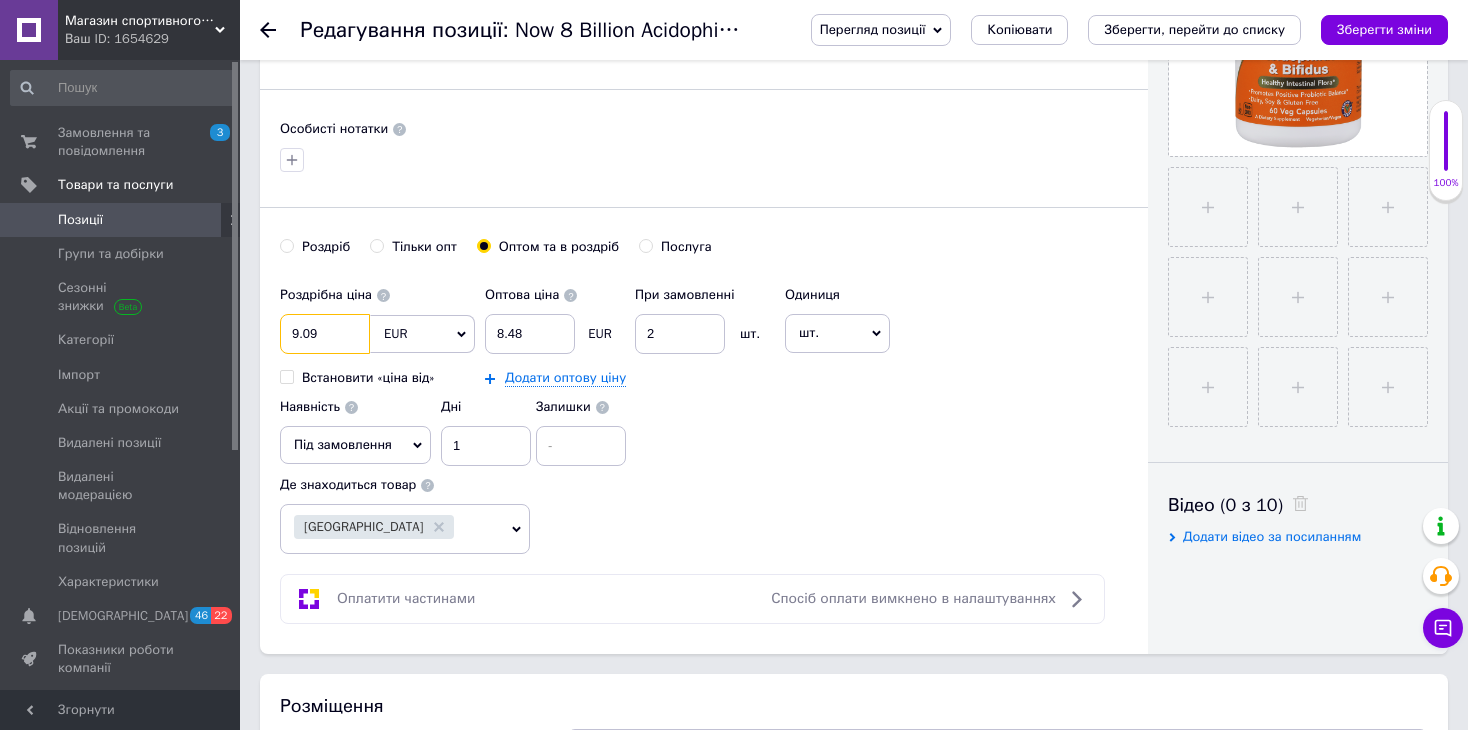 click on "9.09" at bounding box center [325, 334] 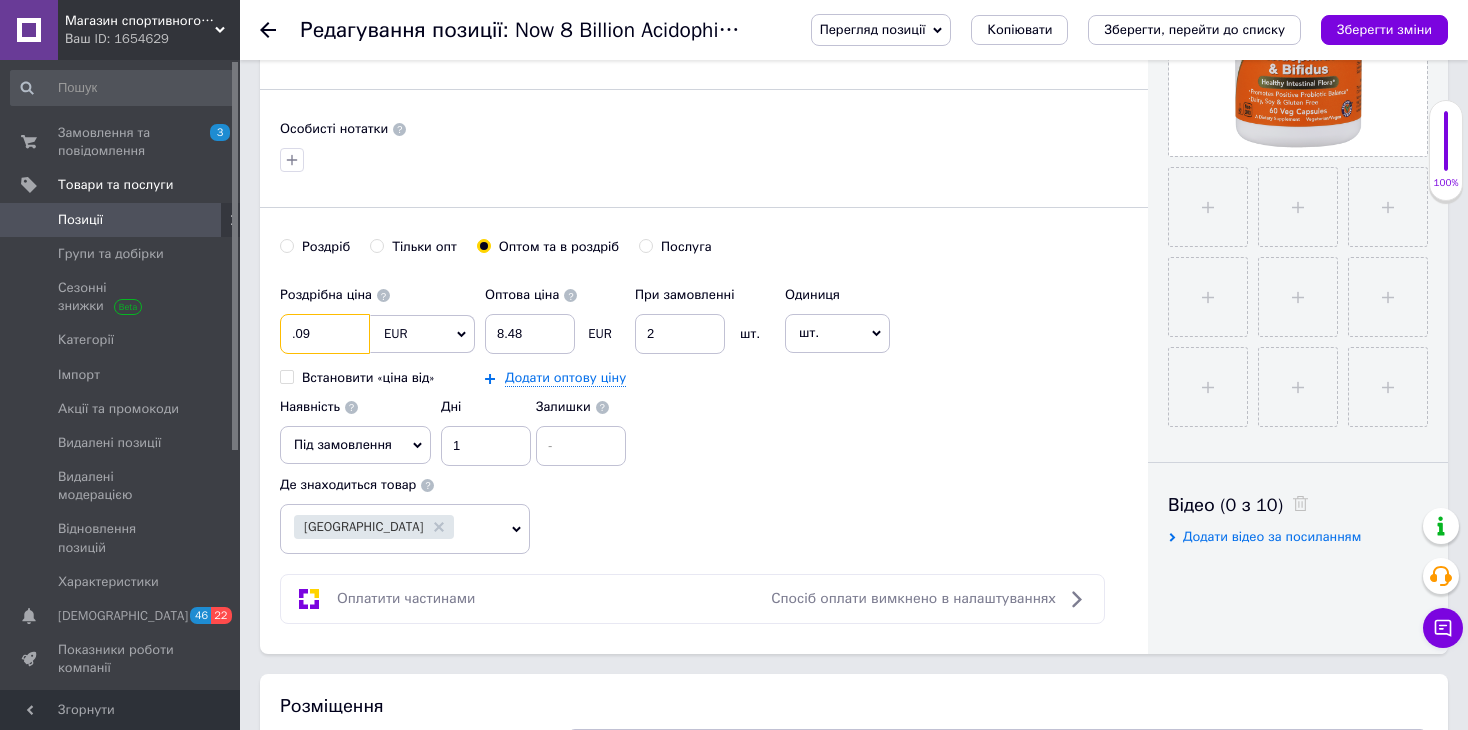 type on ".09" 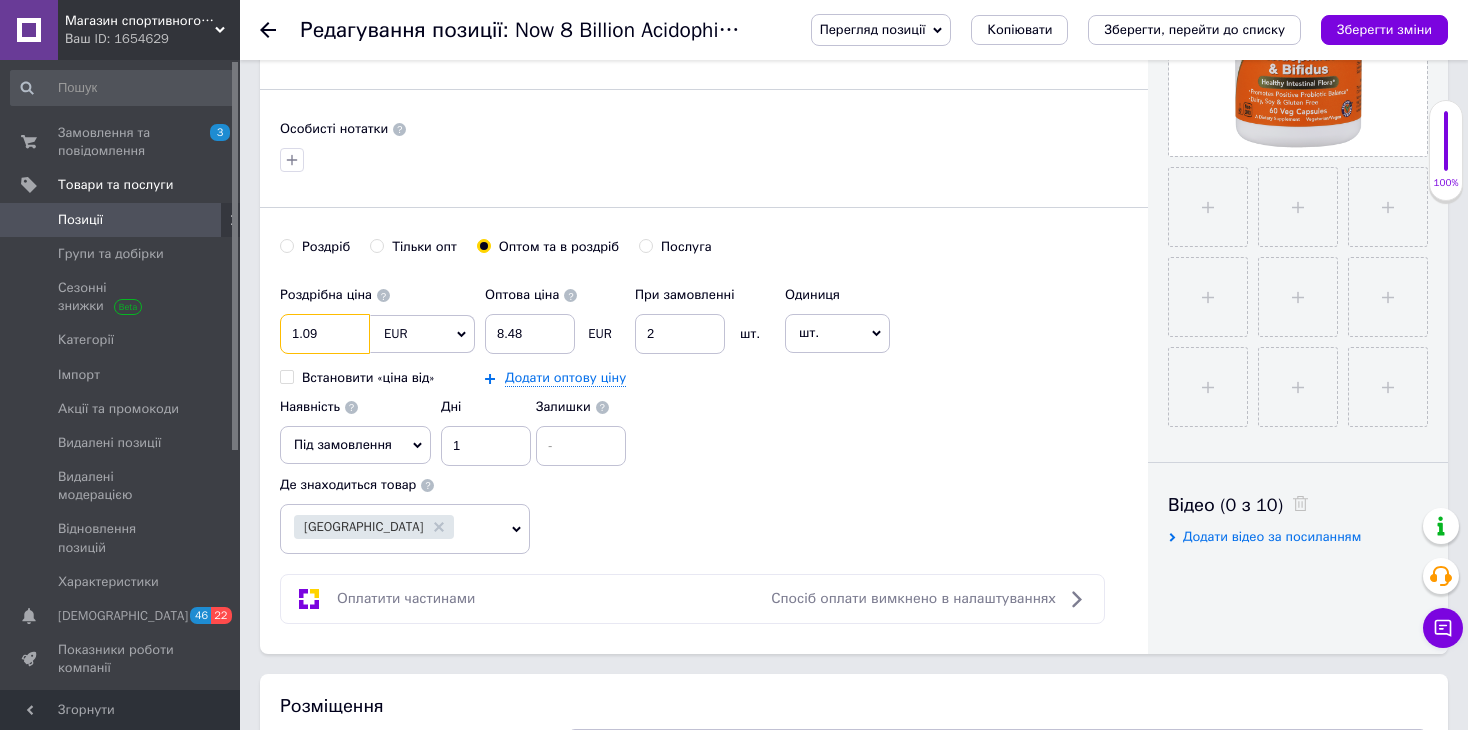 type on "10.09" 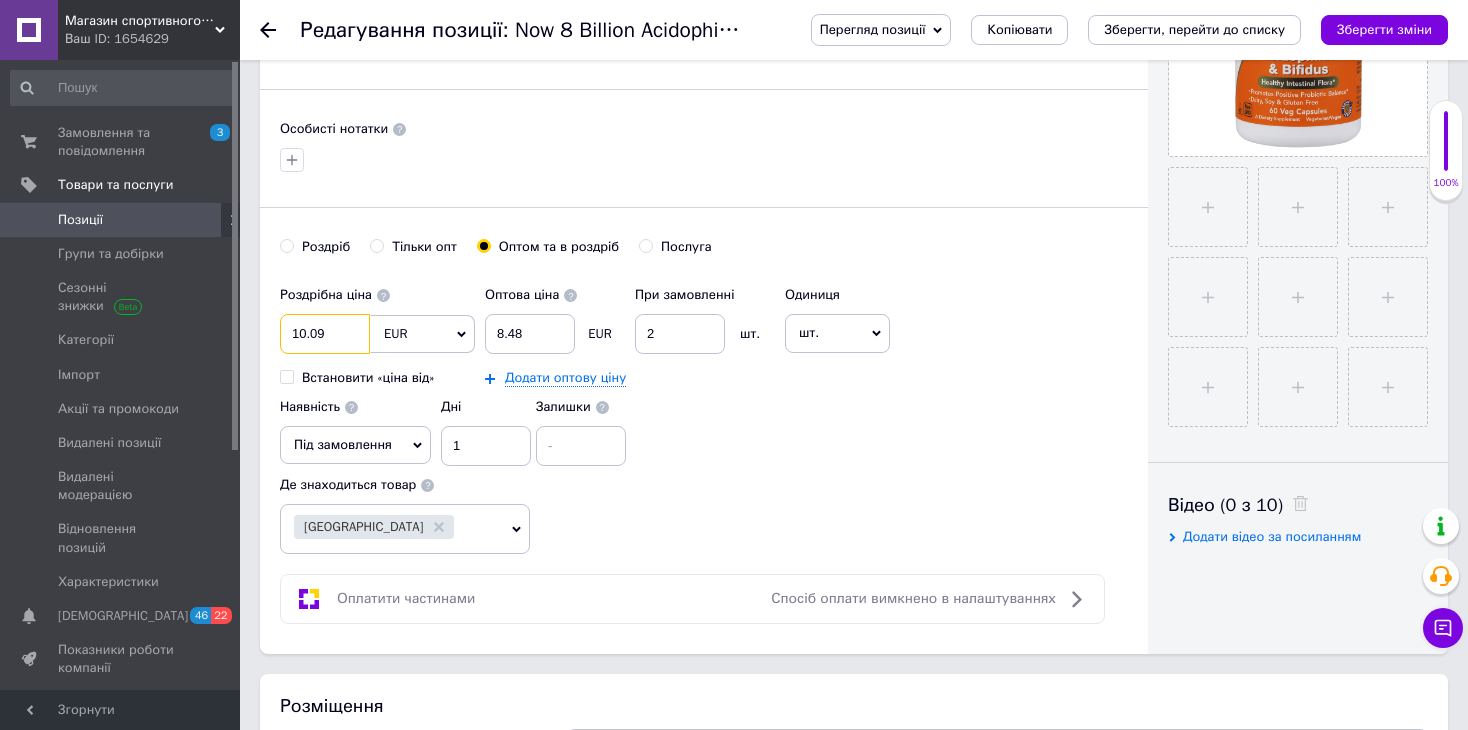 type on "10.0" 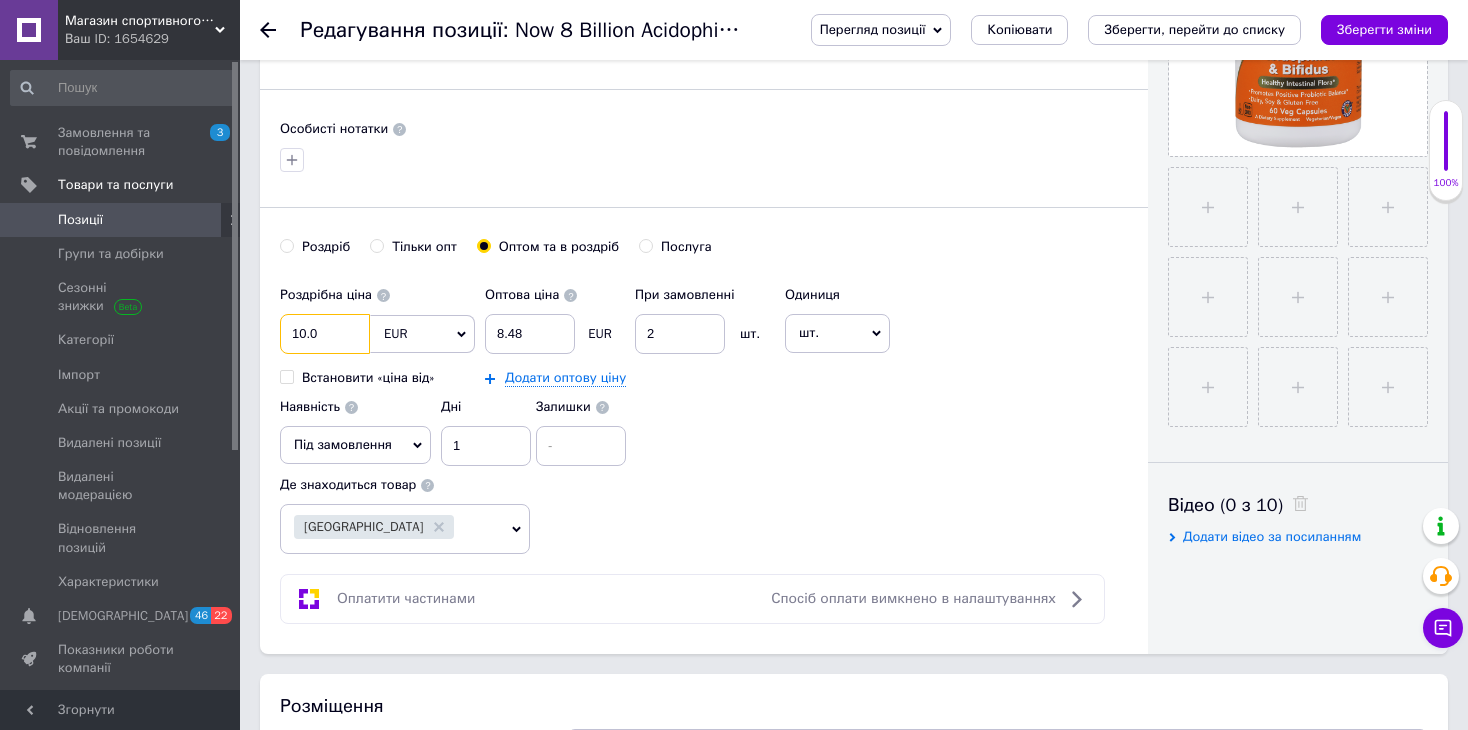 type on "10." 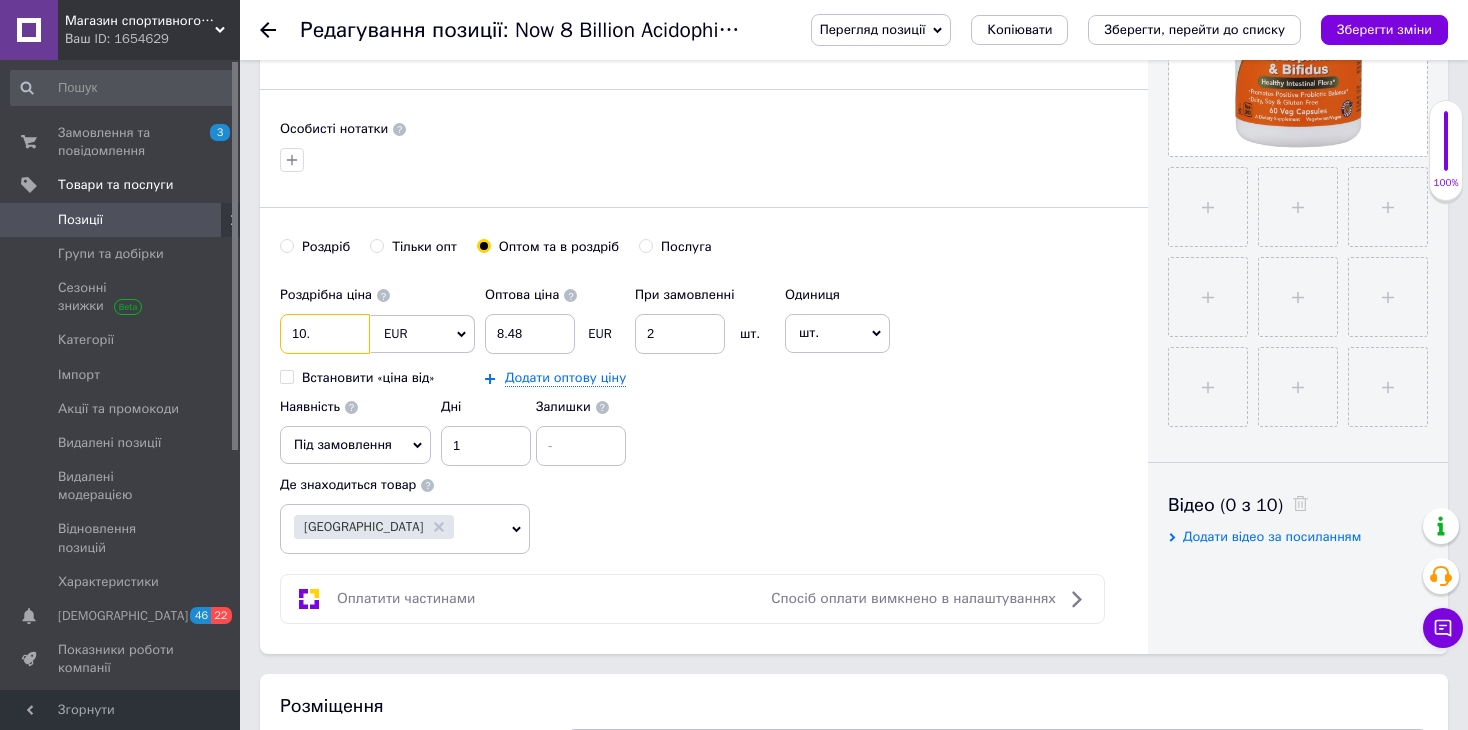 type on "10.1" 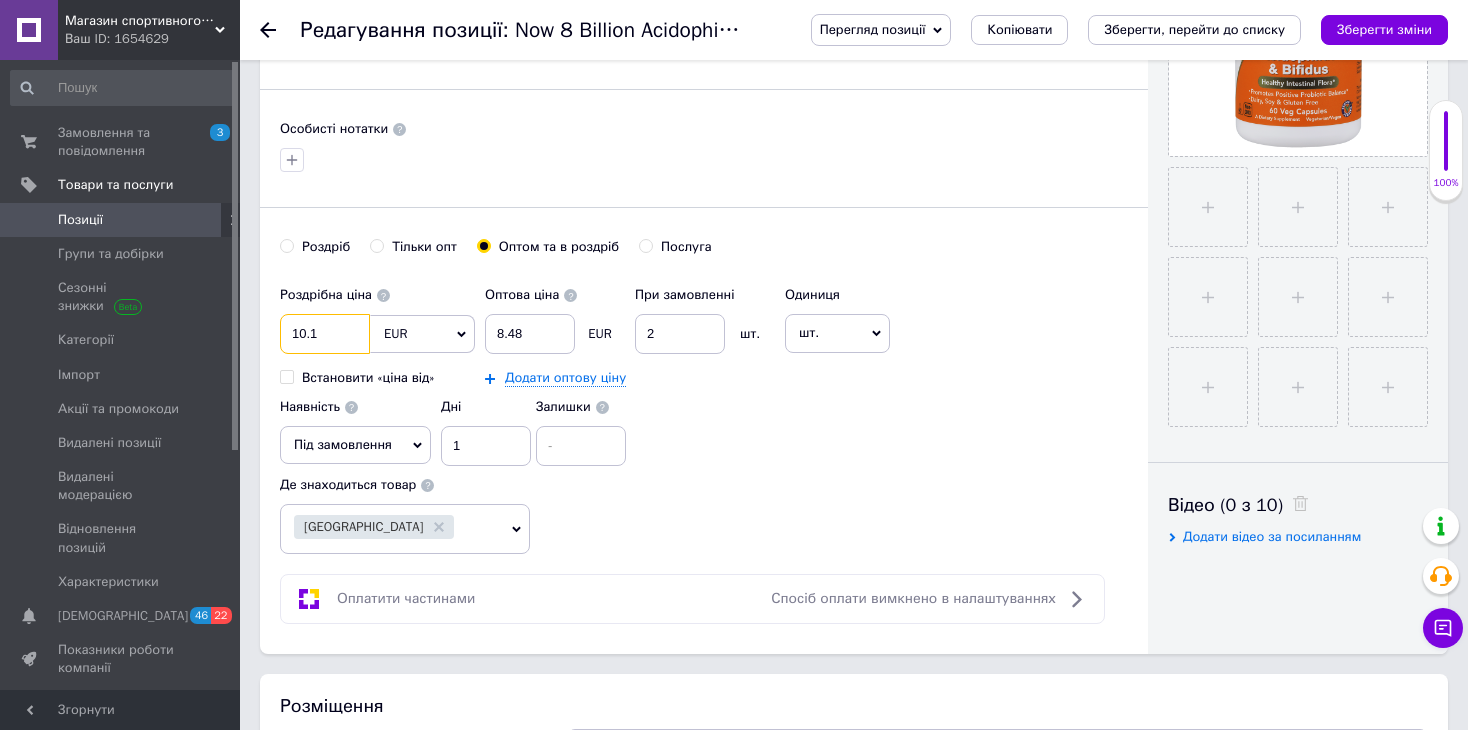 type on "10.15" 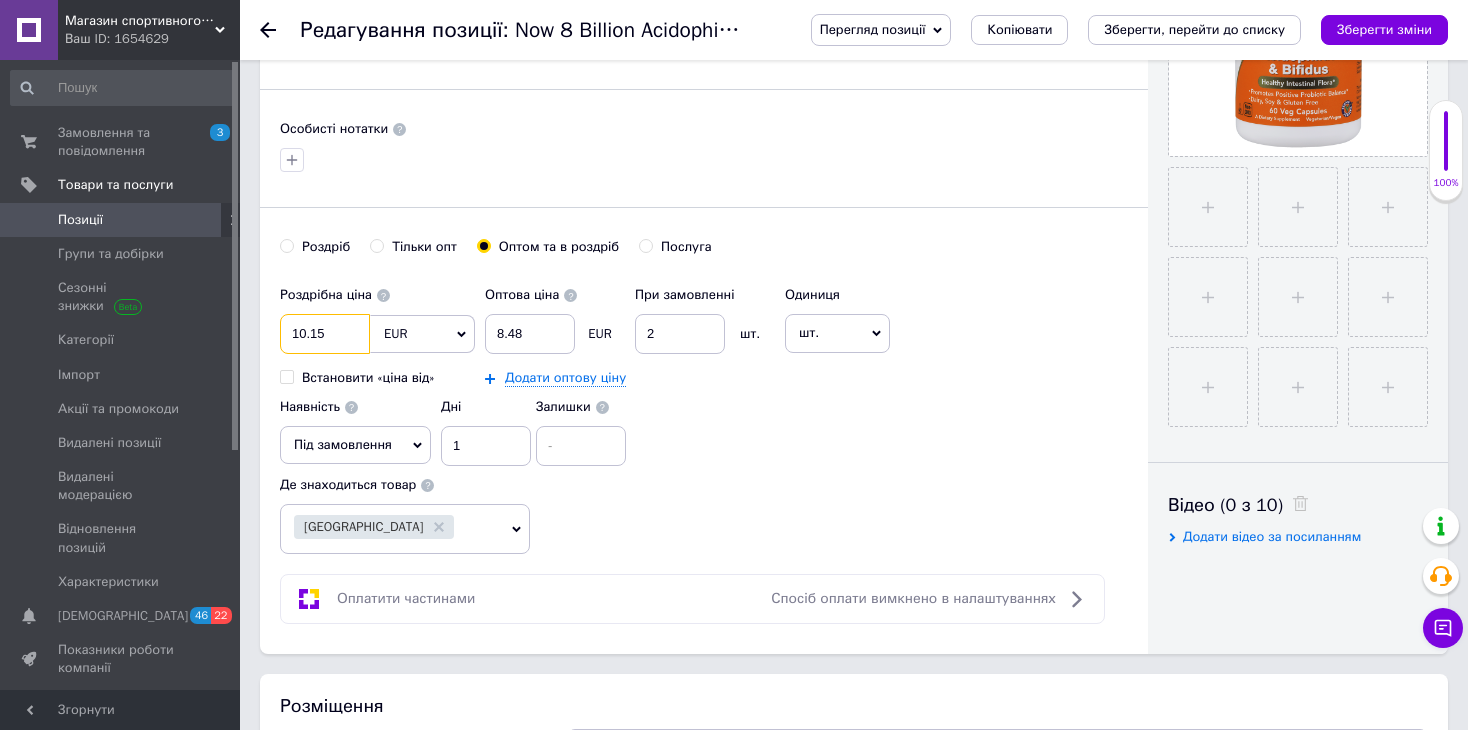 type on "10.15" 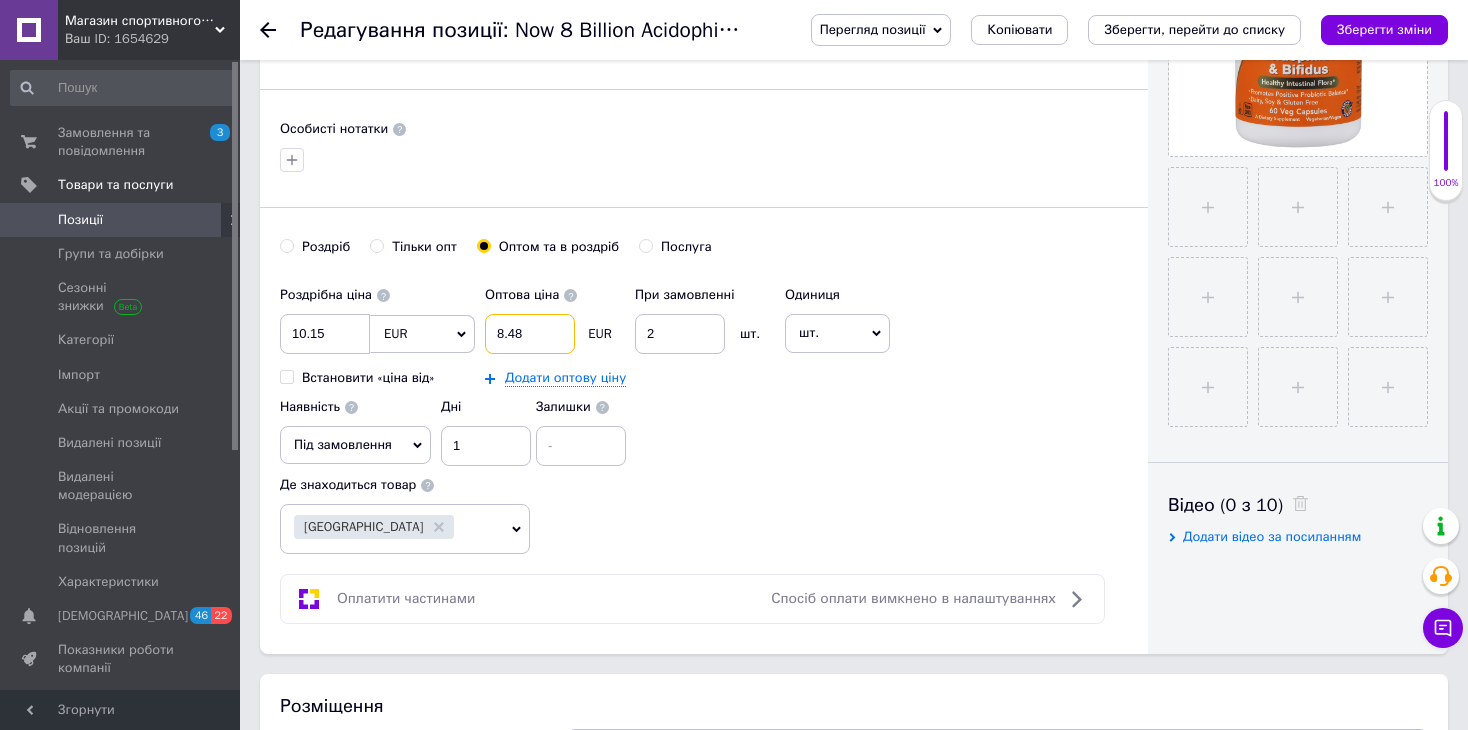 click on "8.48" at bounding box center [530, 334] 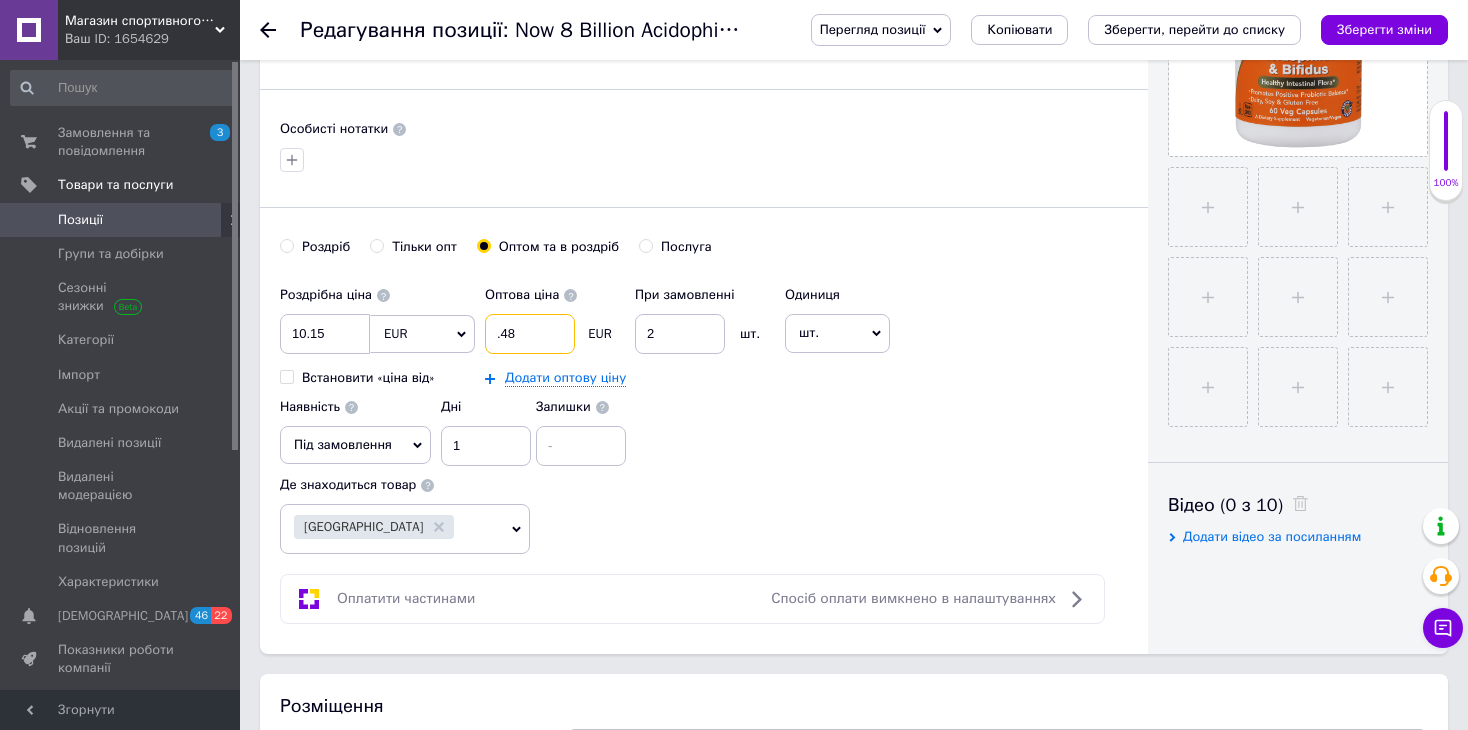 type on "9.48" 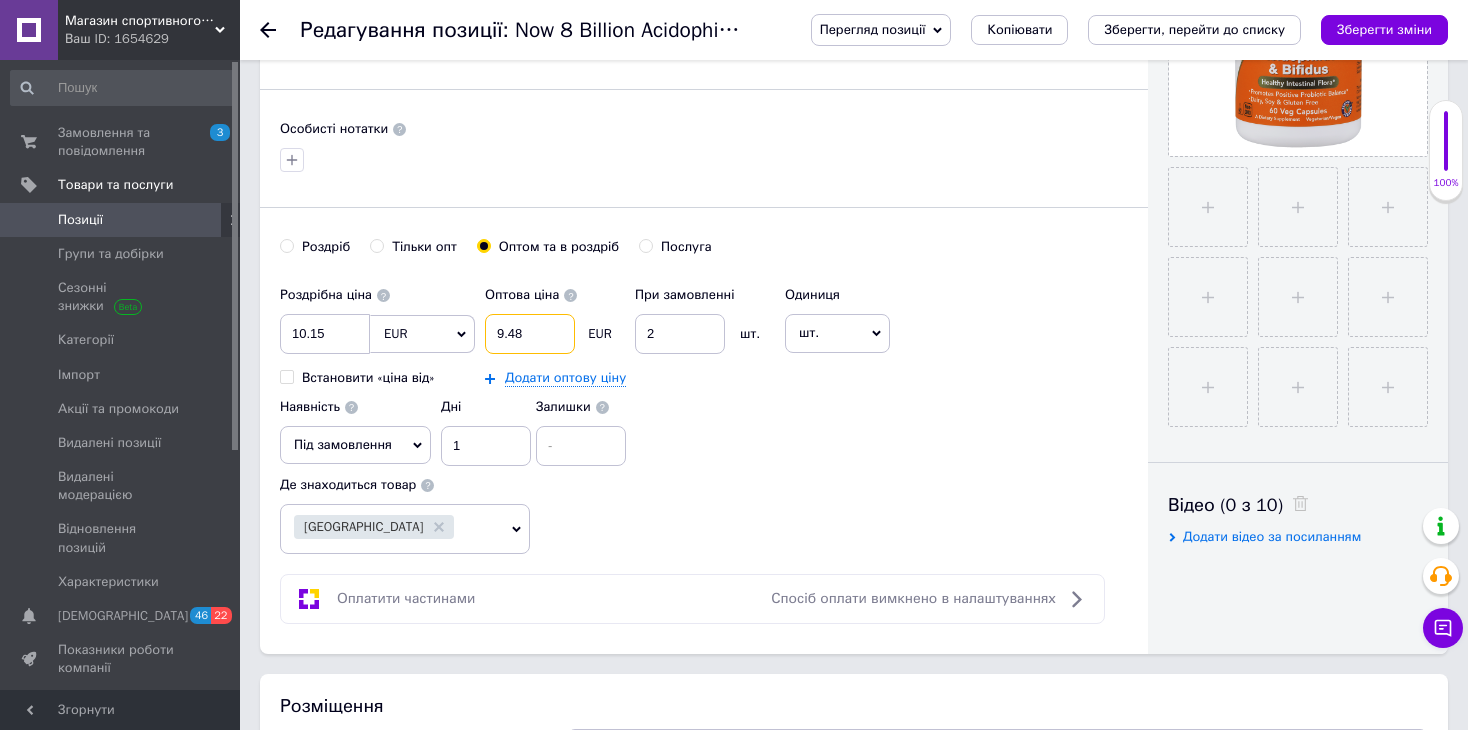 type on "9.4" 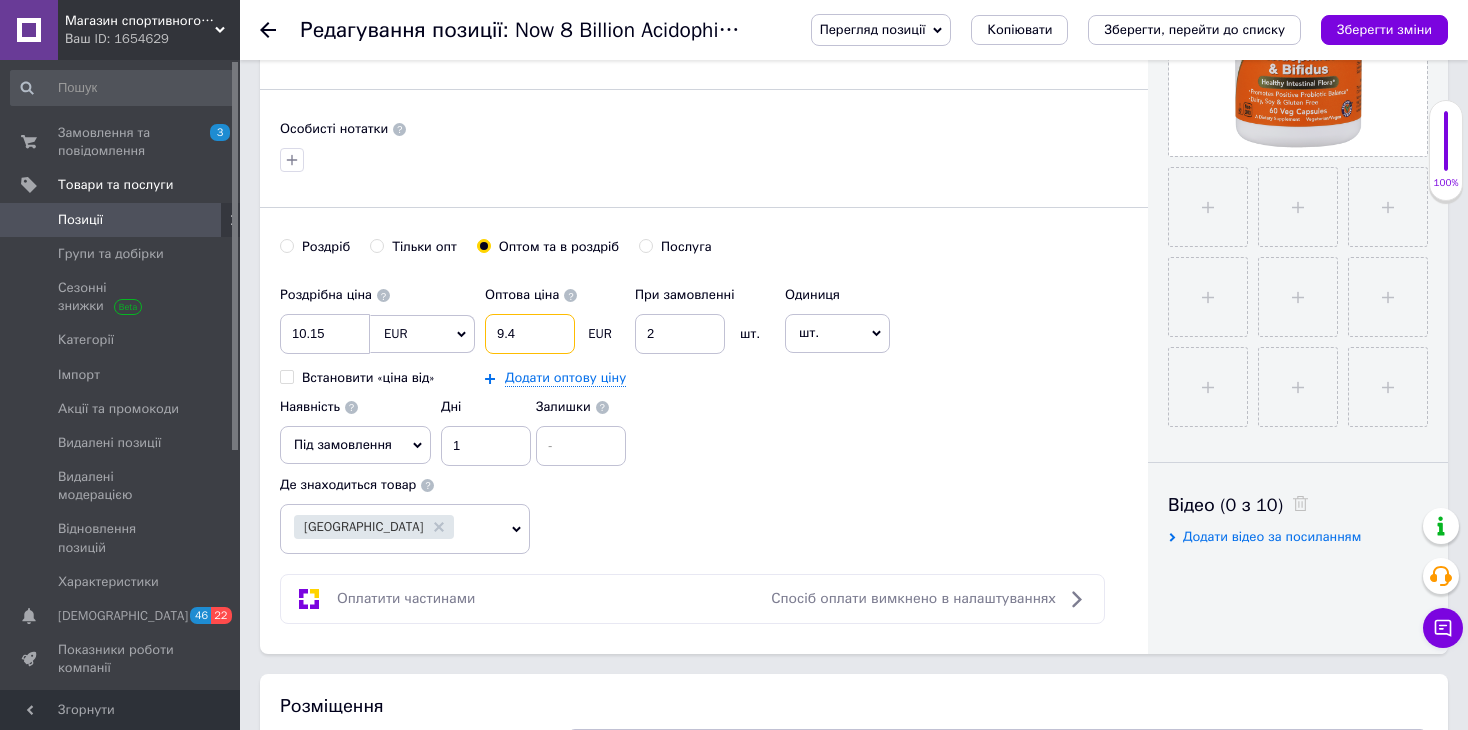 type on "9." 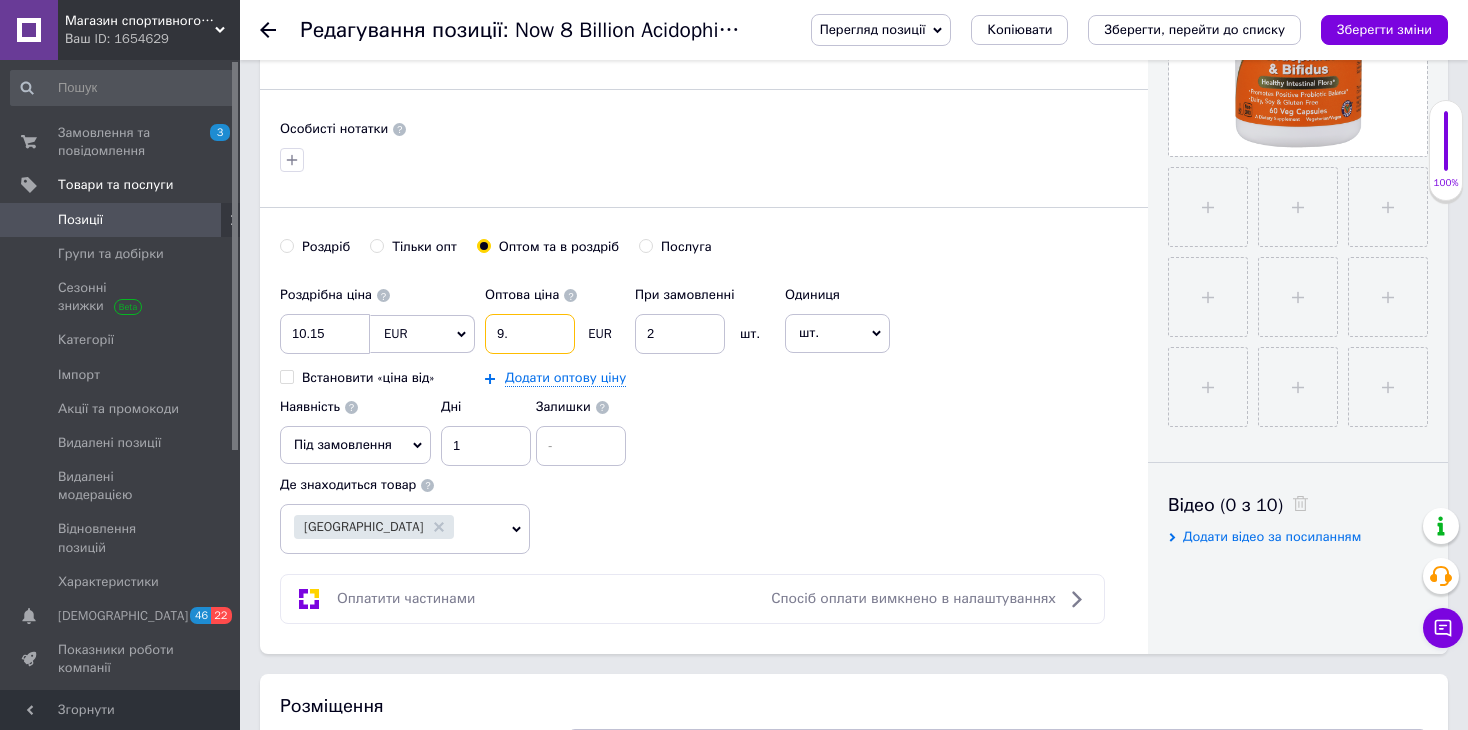 type on "9.6" 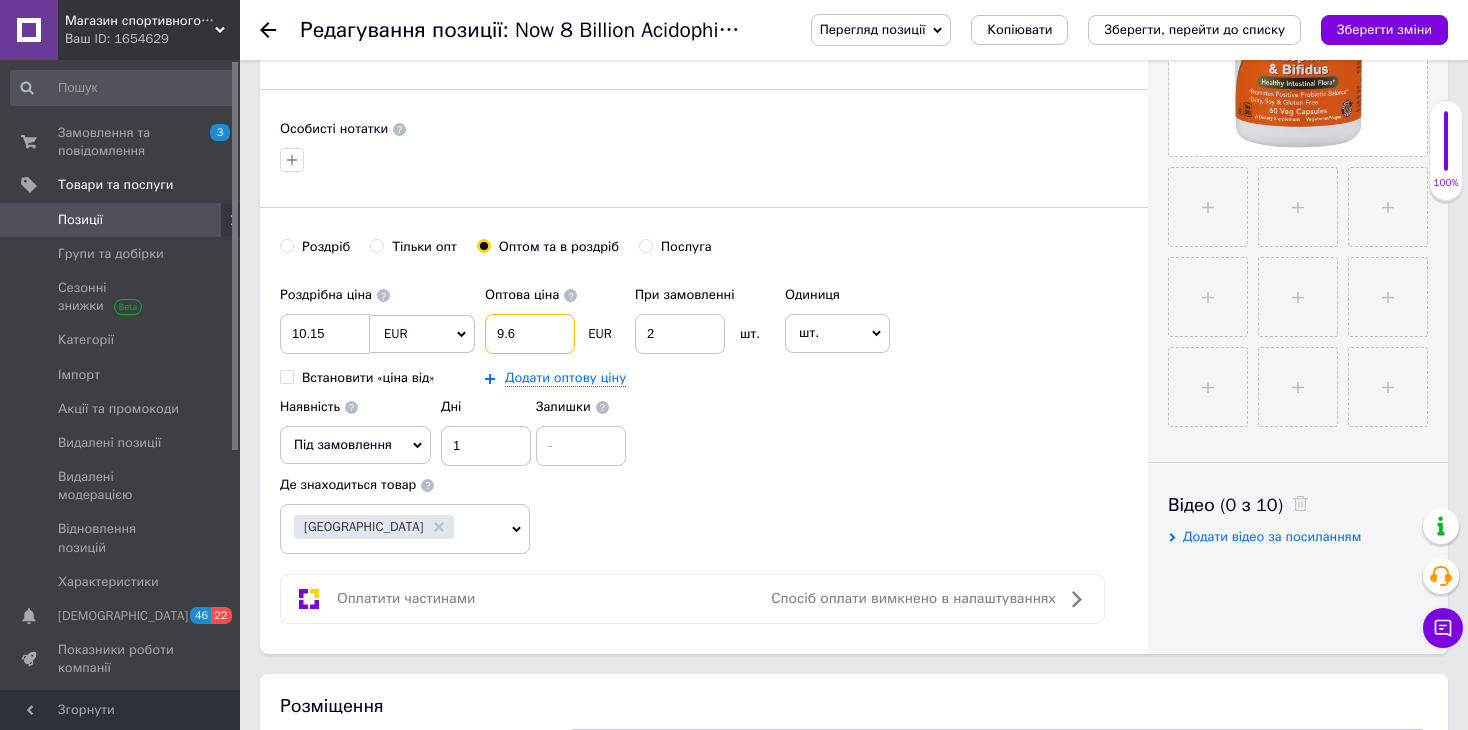 type on "9.64" 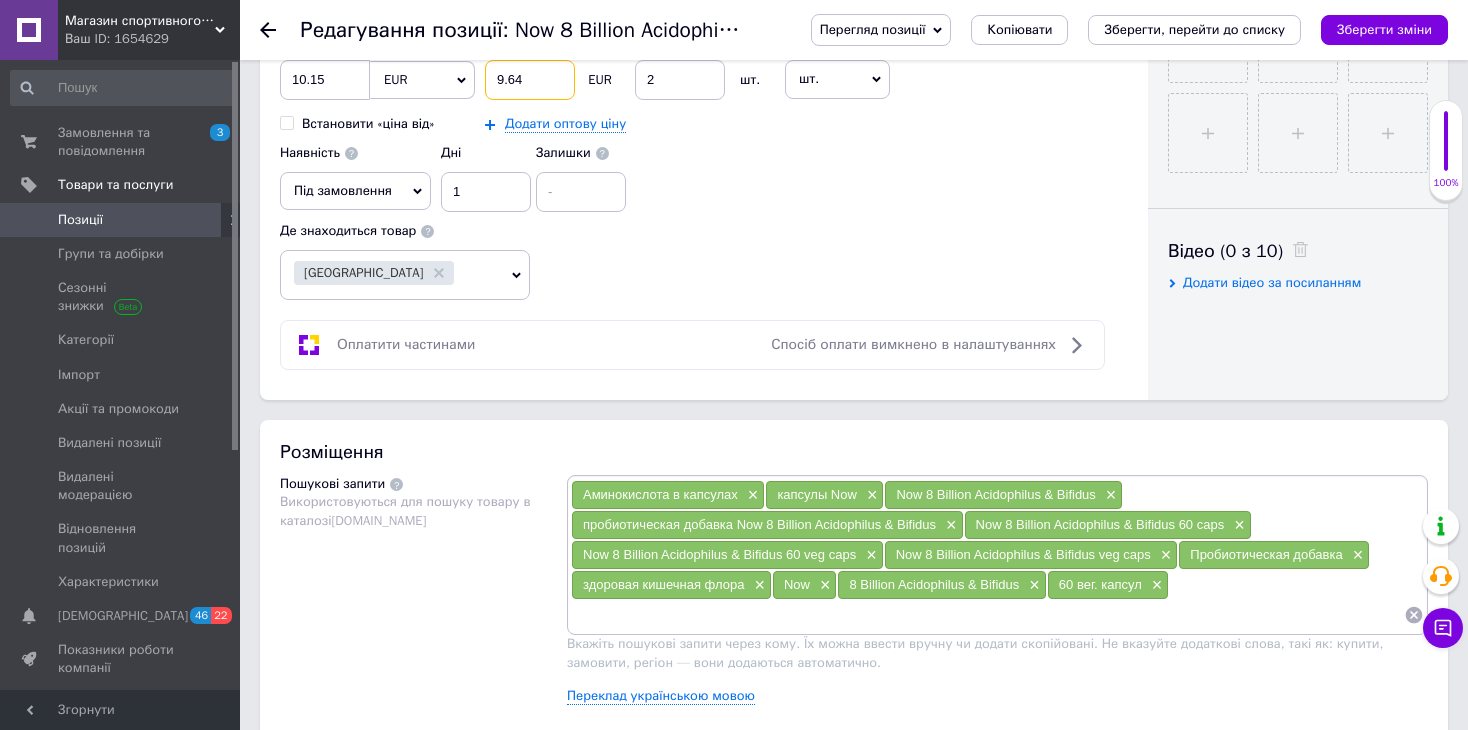 scroll, scrollTop: 900, scrollLeft: 0, axis: vertical 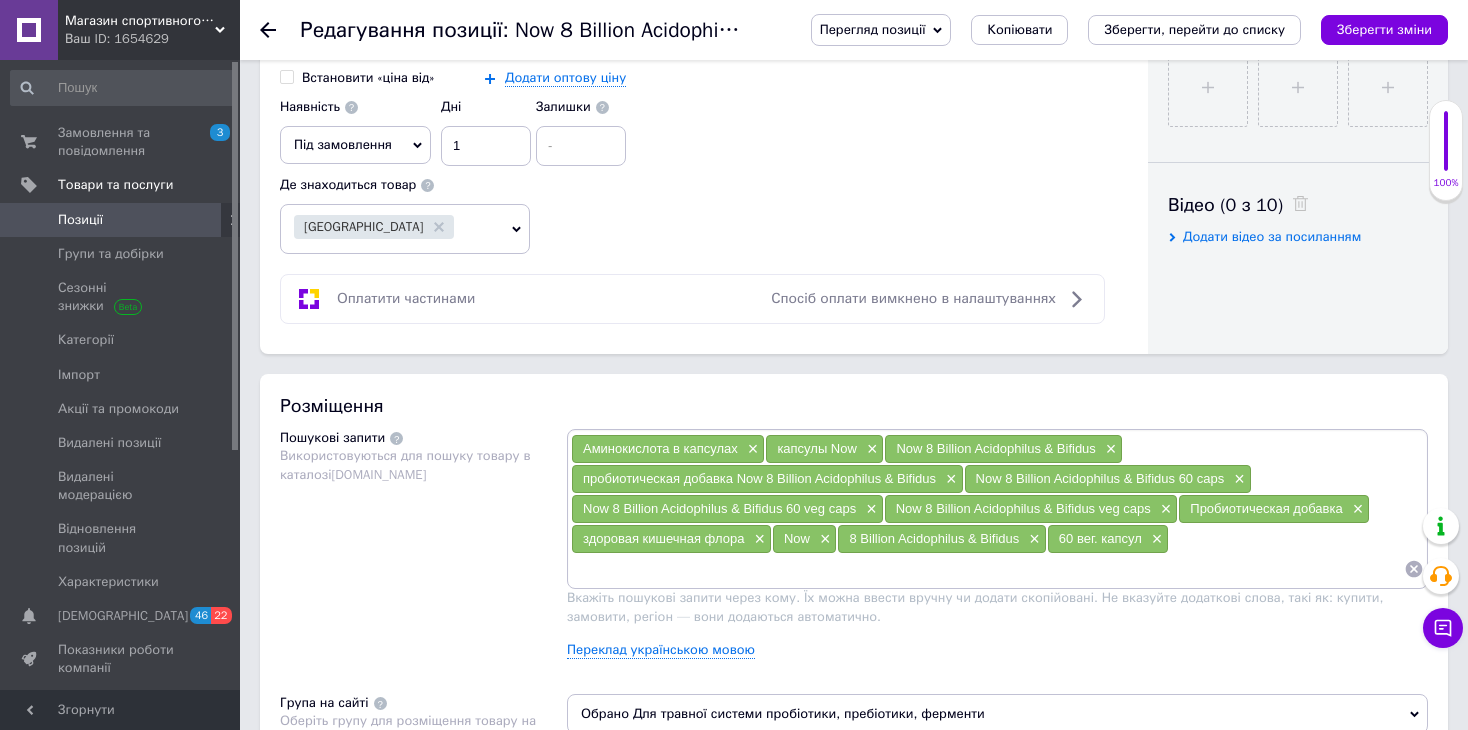 type on "9.64" 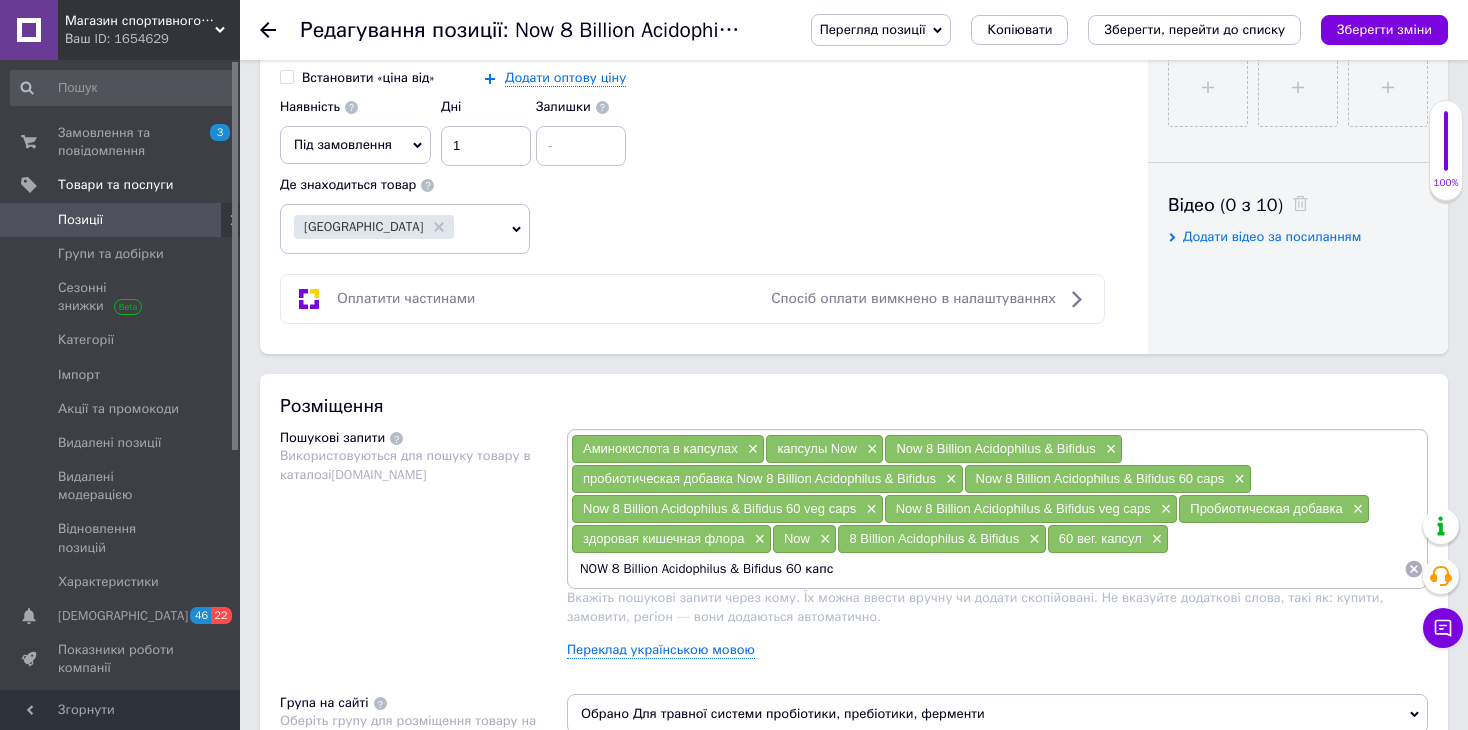 type 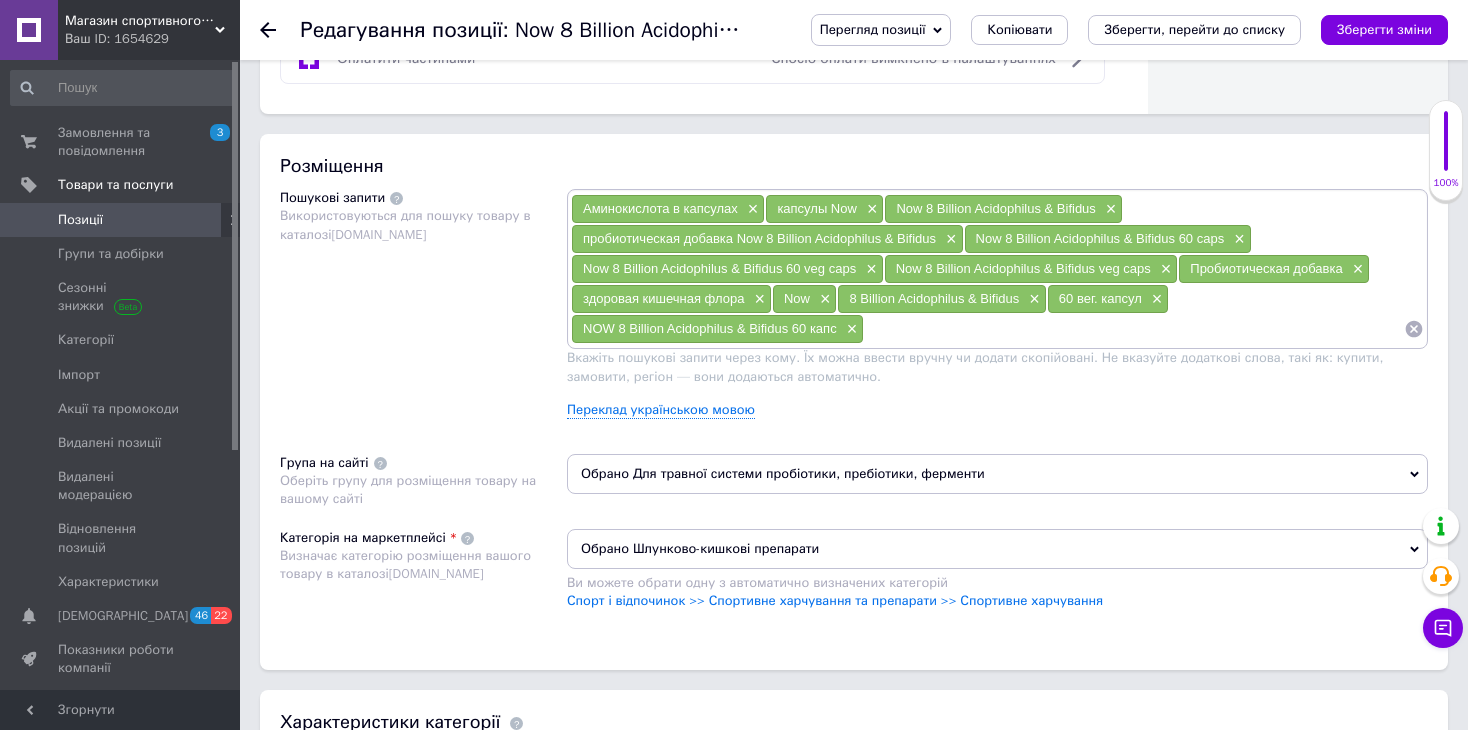 scroll, scrollTop: 1200, scrollLeft: 0, axis: vertical 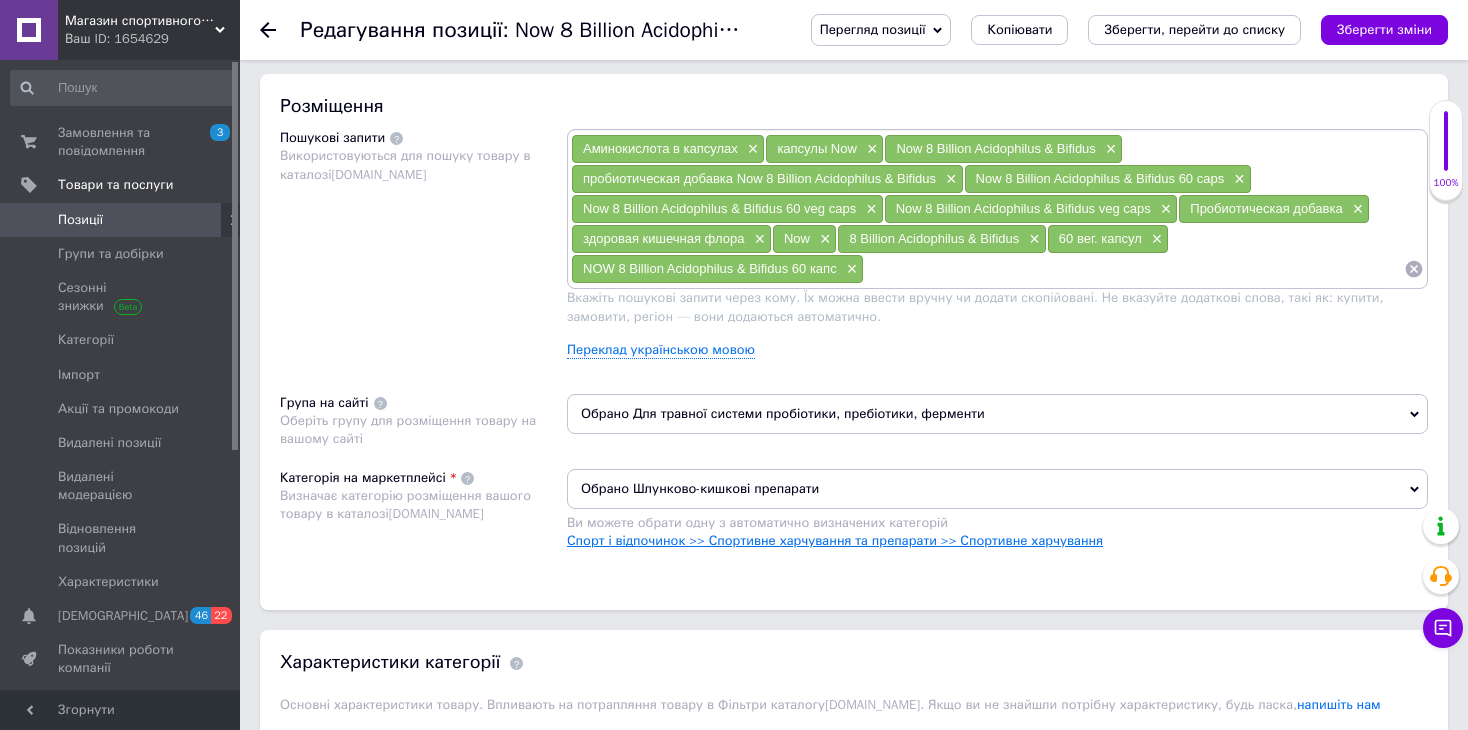 click on "Спорт і відпочинок >> Спортивне харчування та препарати >> Спортивне харчування" at bounding box center [835, 540] 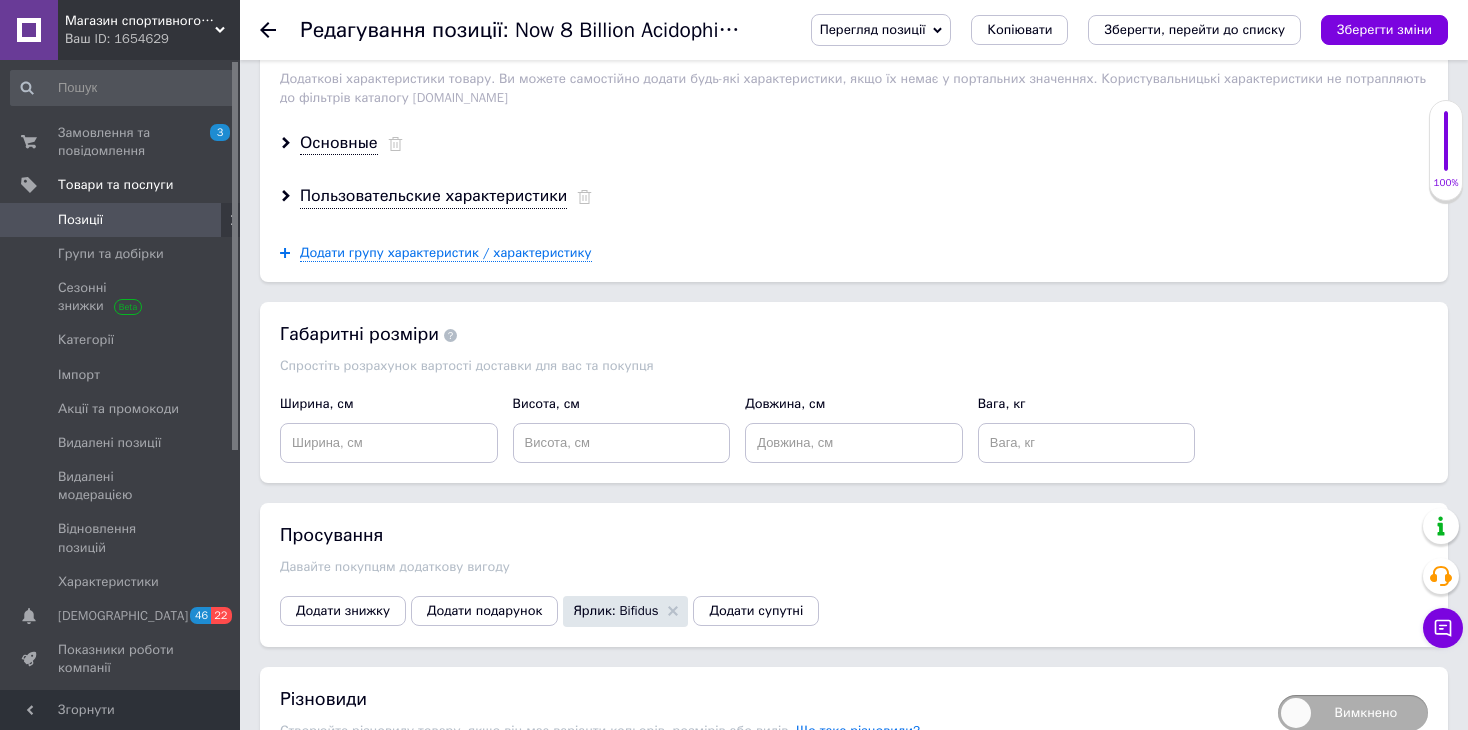 scroll, scrollTop: 2000, scrollLeft: 0, axis: vertical 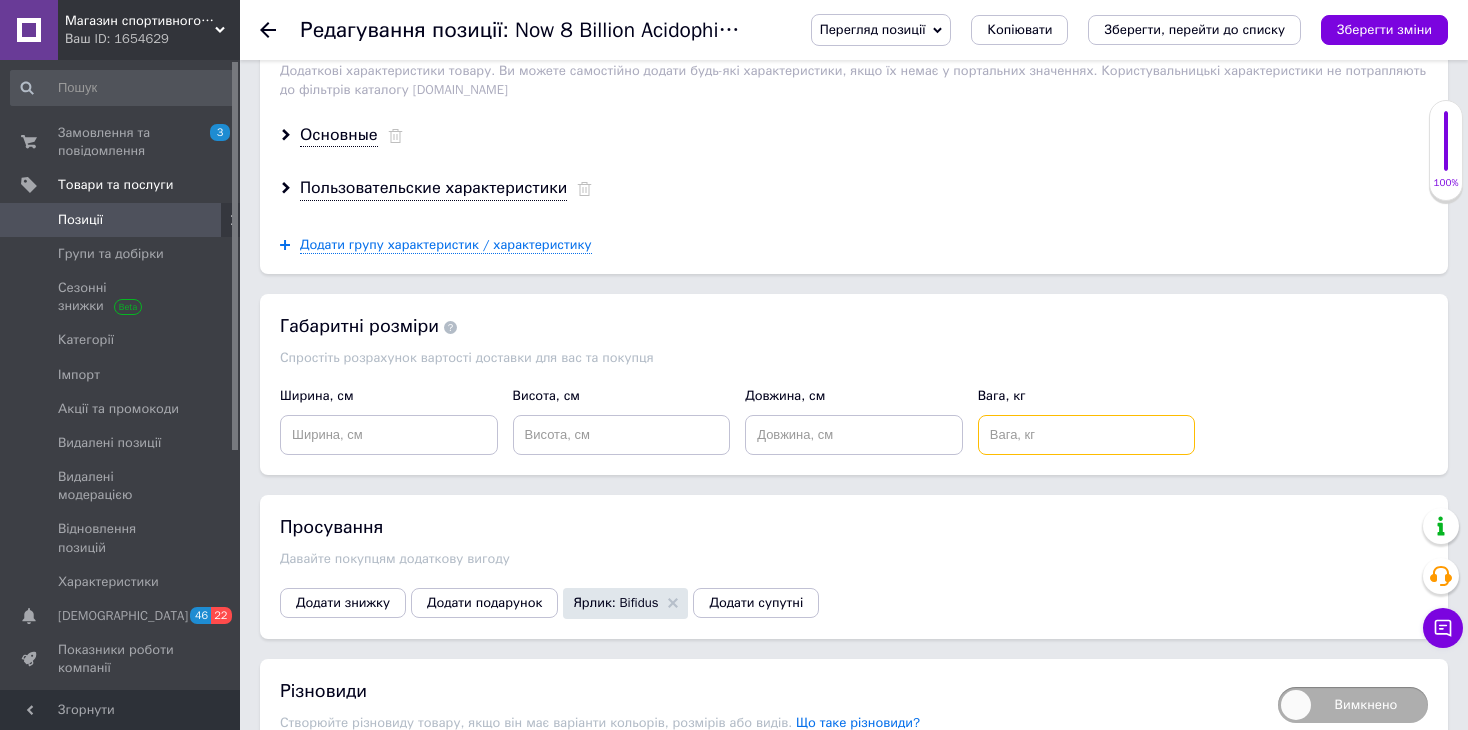 click at bounding box center [1087, 435] 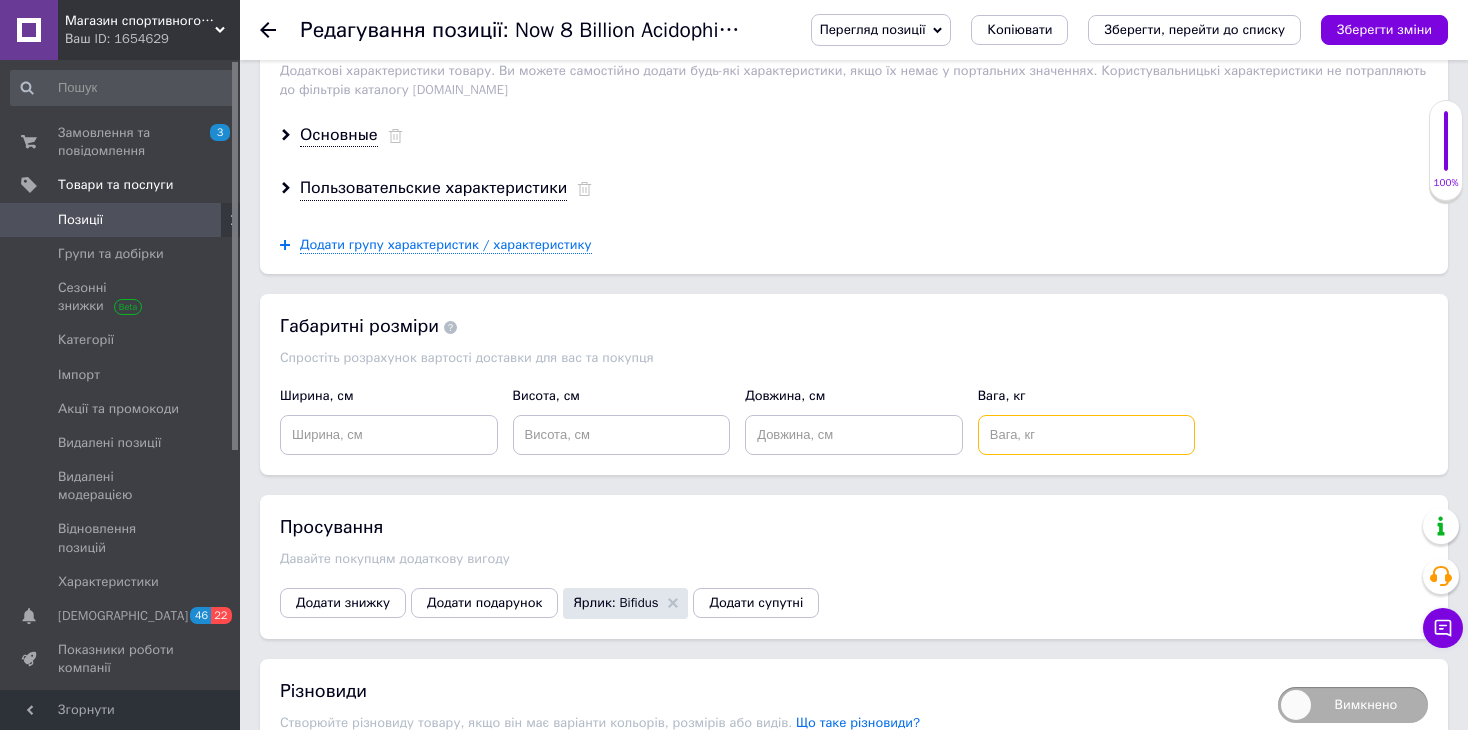 type on "0" 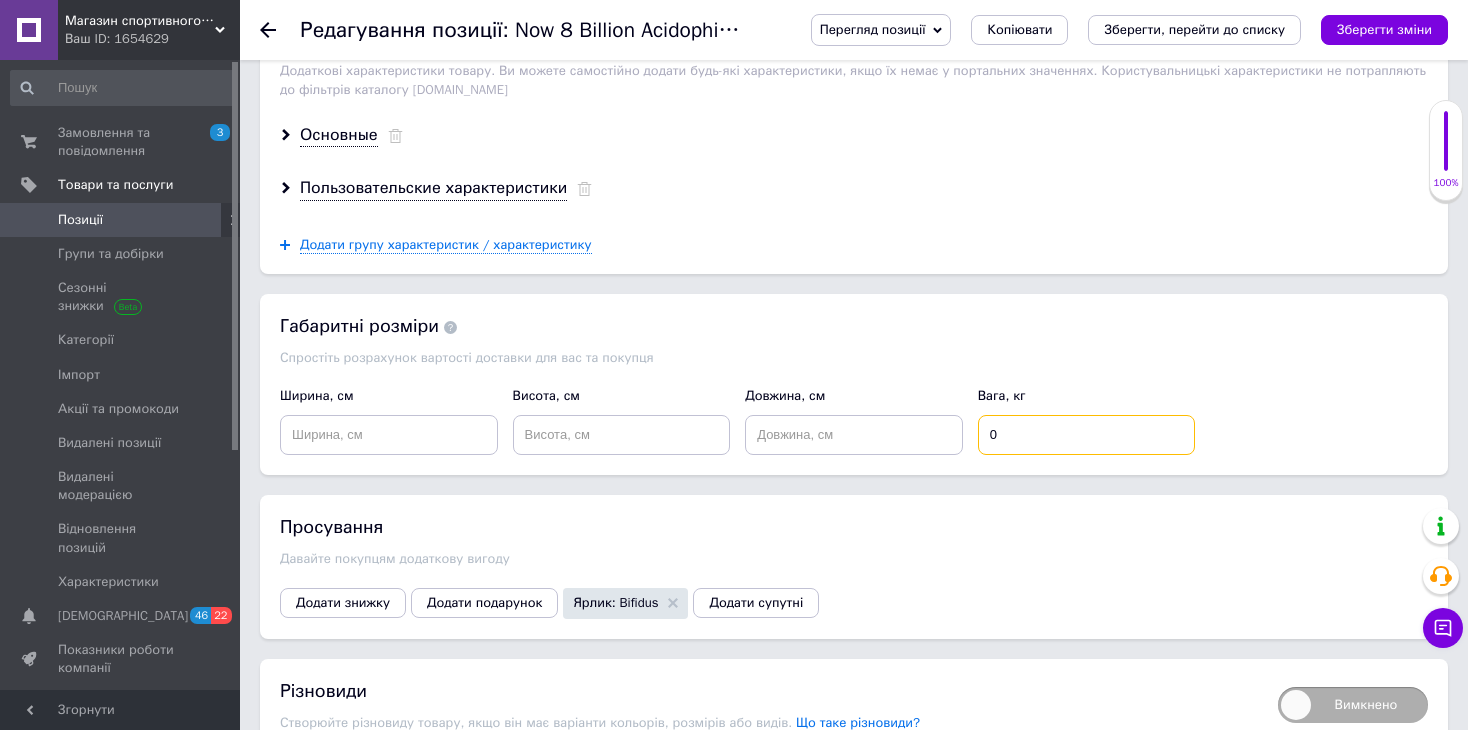 type on "0." 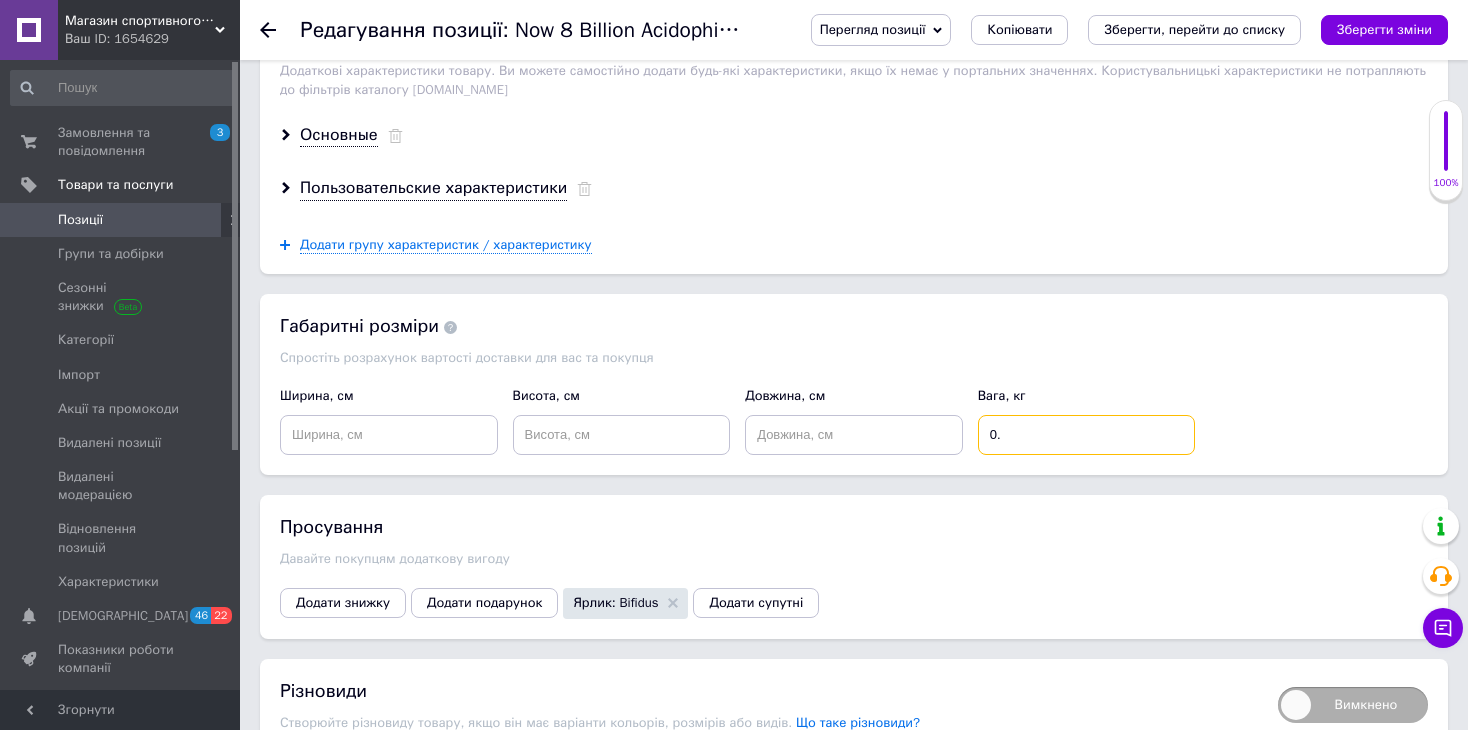 type on "0.2" 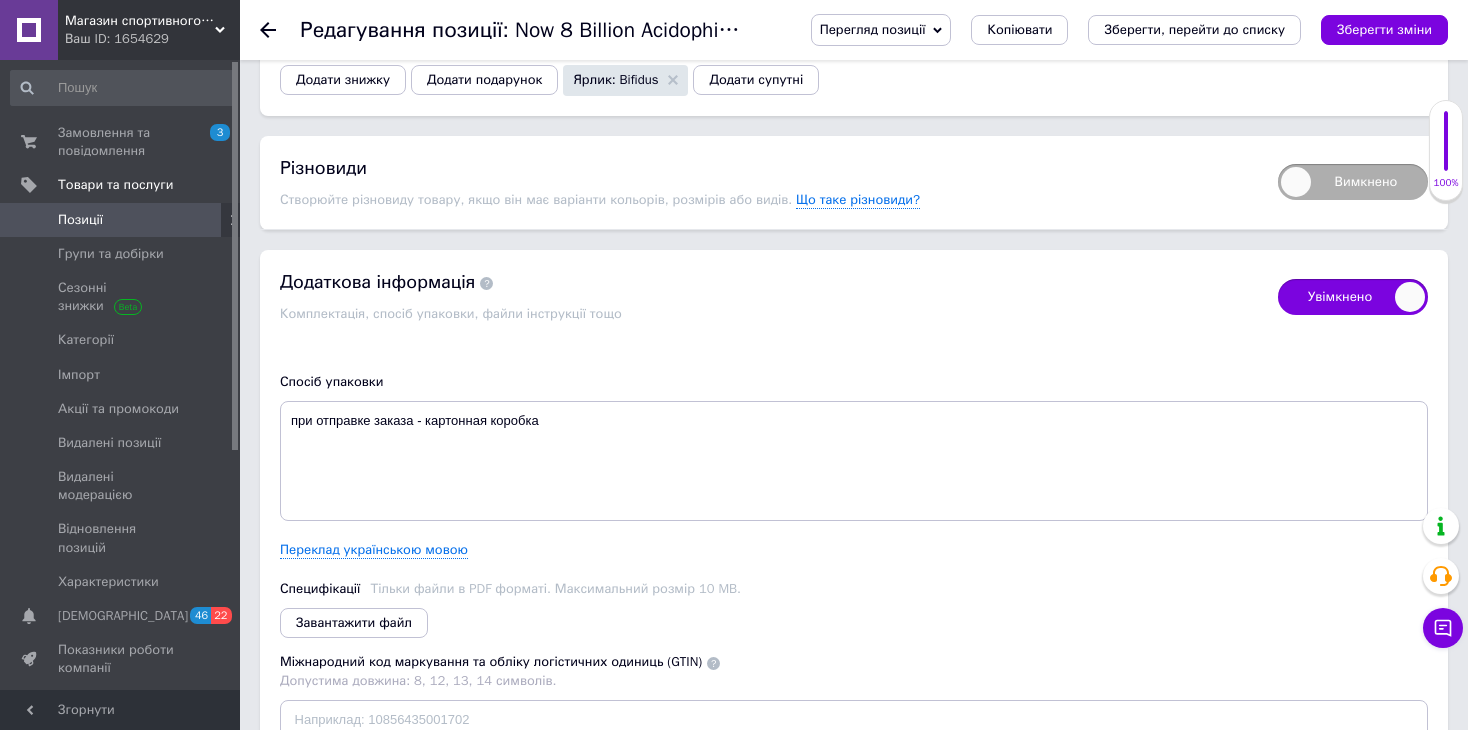scroll, scrollTop: 2800, scrollLeft: 0, axis: vertical 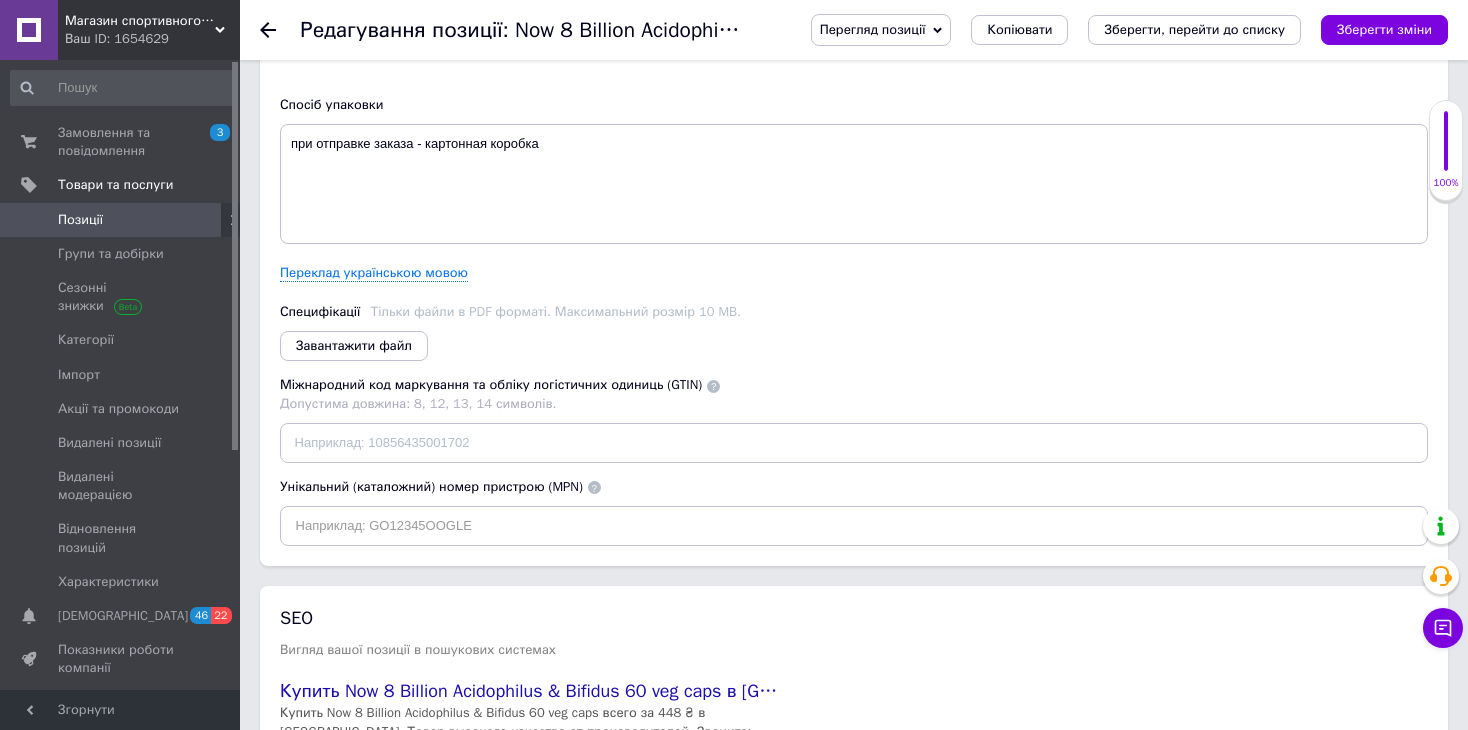 type on "0.2" 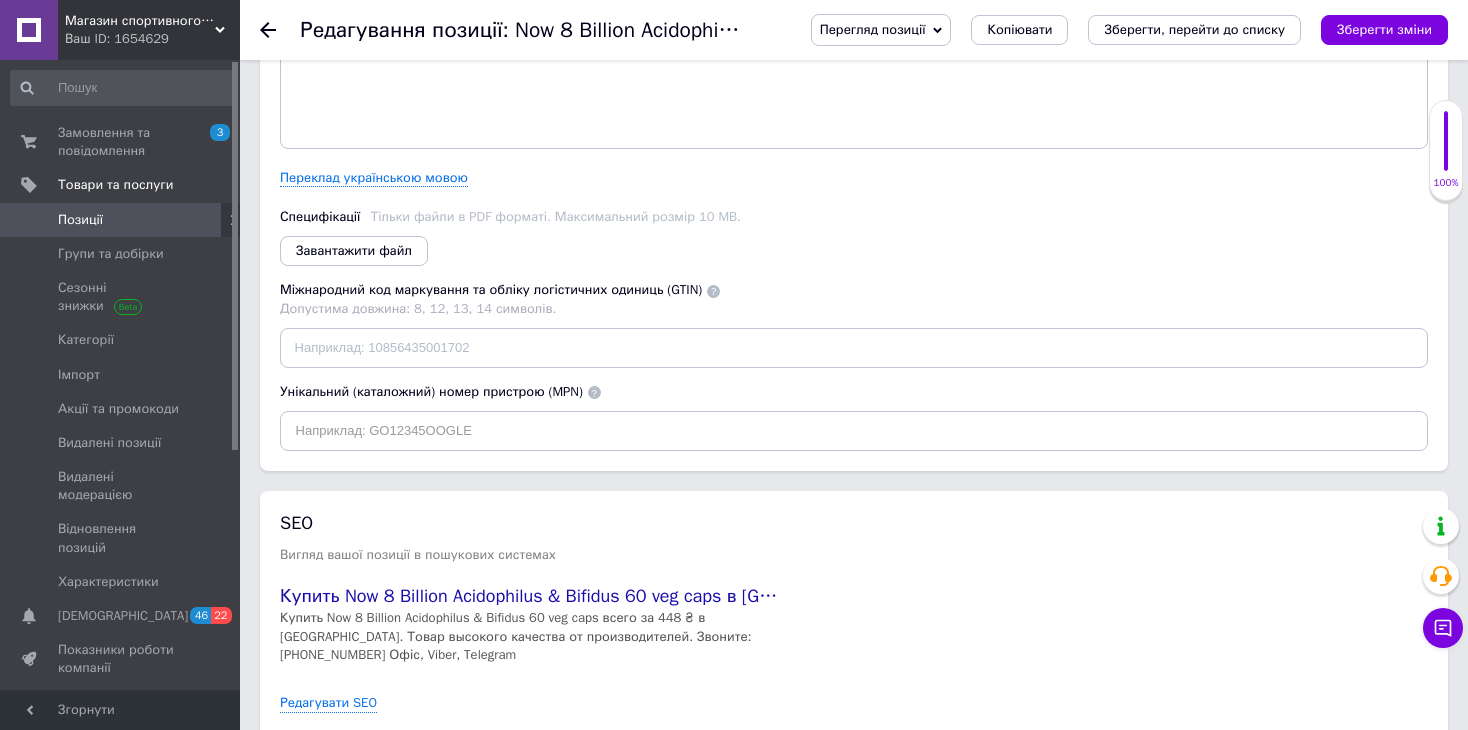 scroll, scrollTop: 2976, scrollLeft: 0, axis: vertical 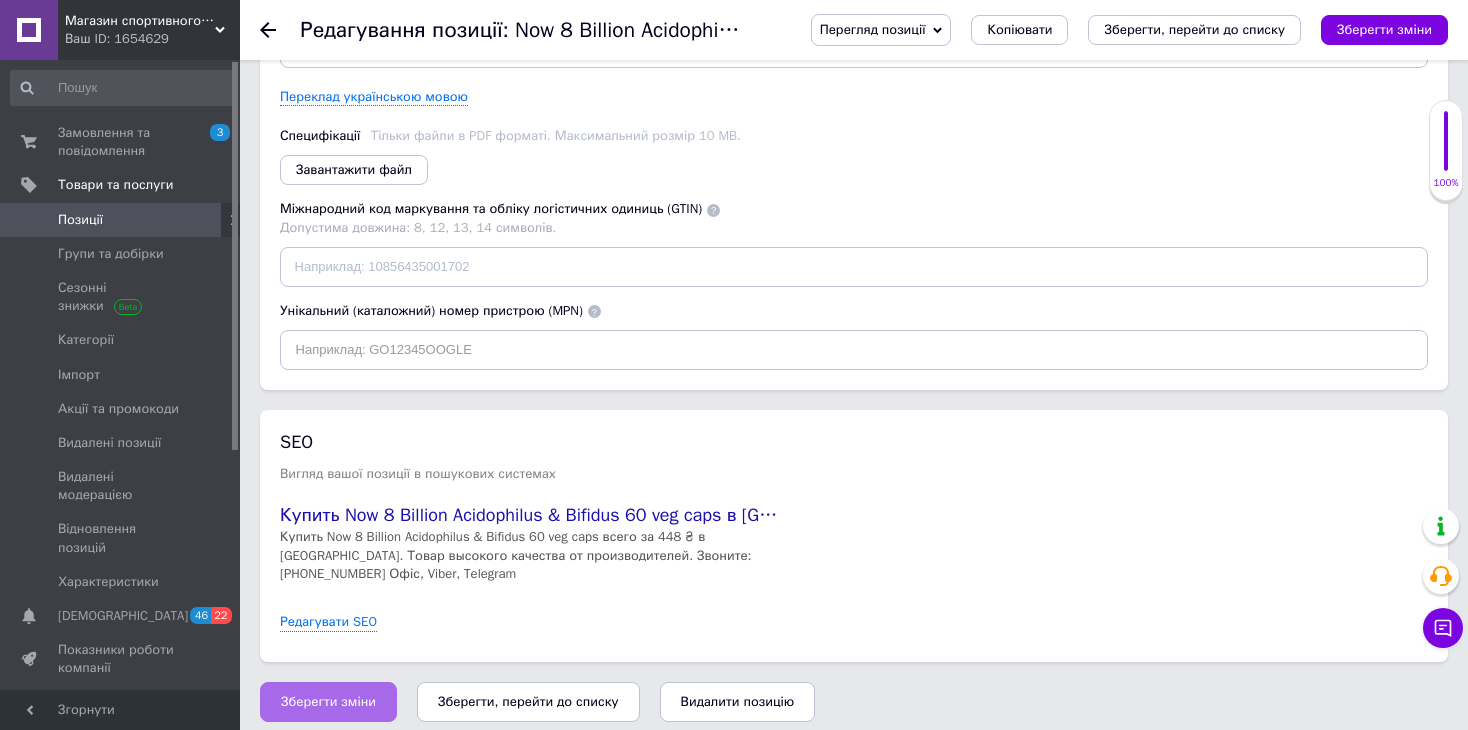 click on "Зберегти зміни" at bounding box center (328, 702) 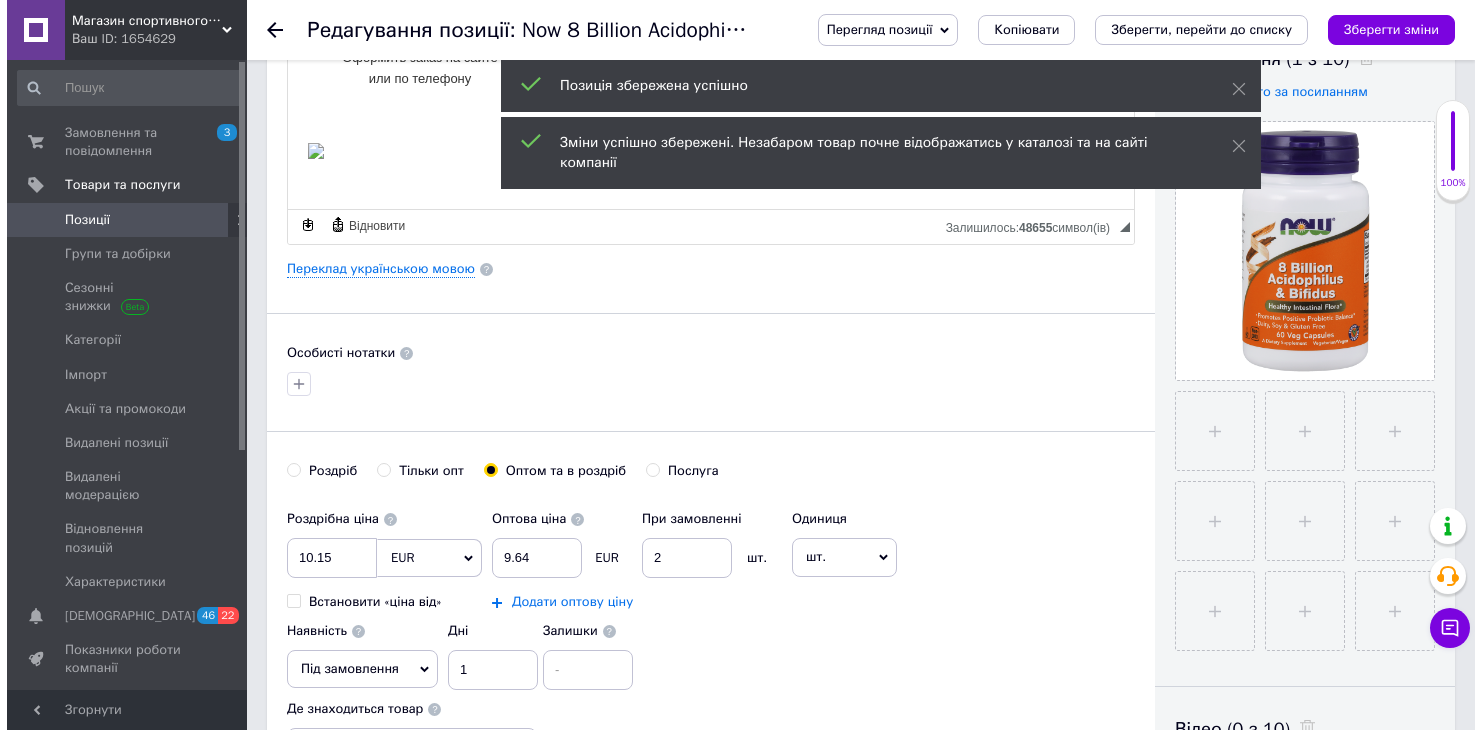 scroll, scrollTop: 376, scrollLeft: 0, axis: vertical 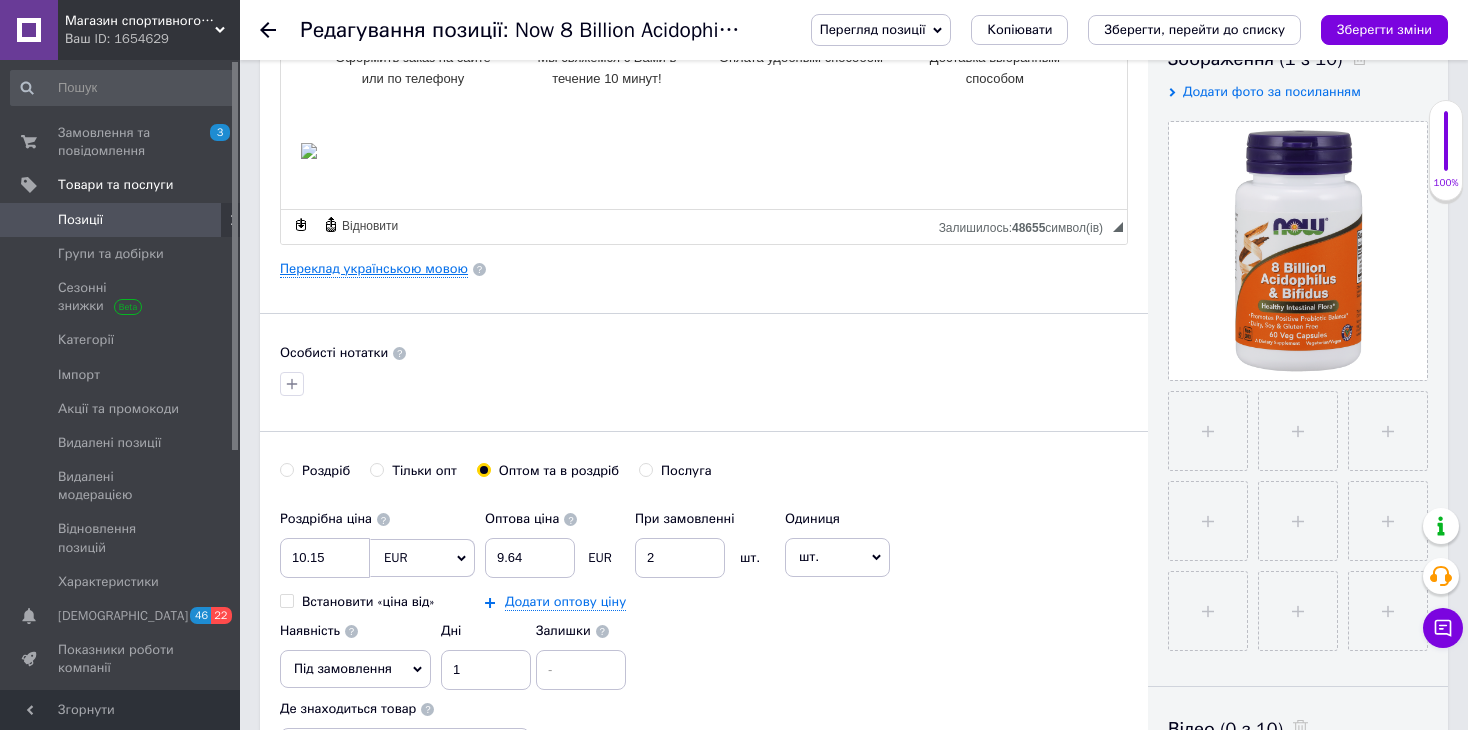 click on "Переклад українською мовою" at bounding box center (374, 269) 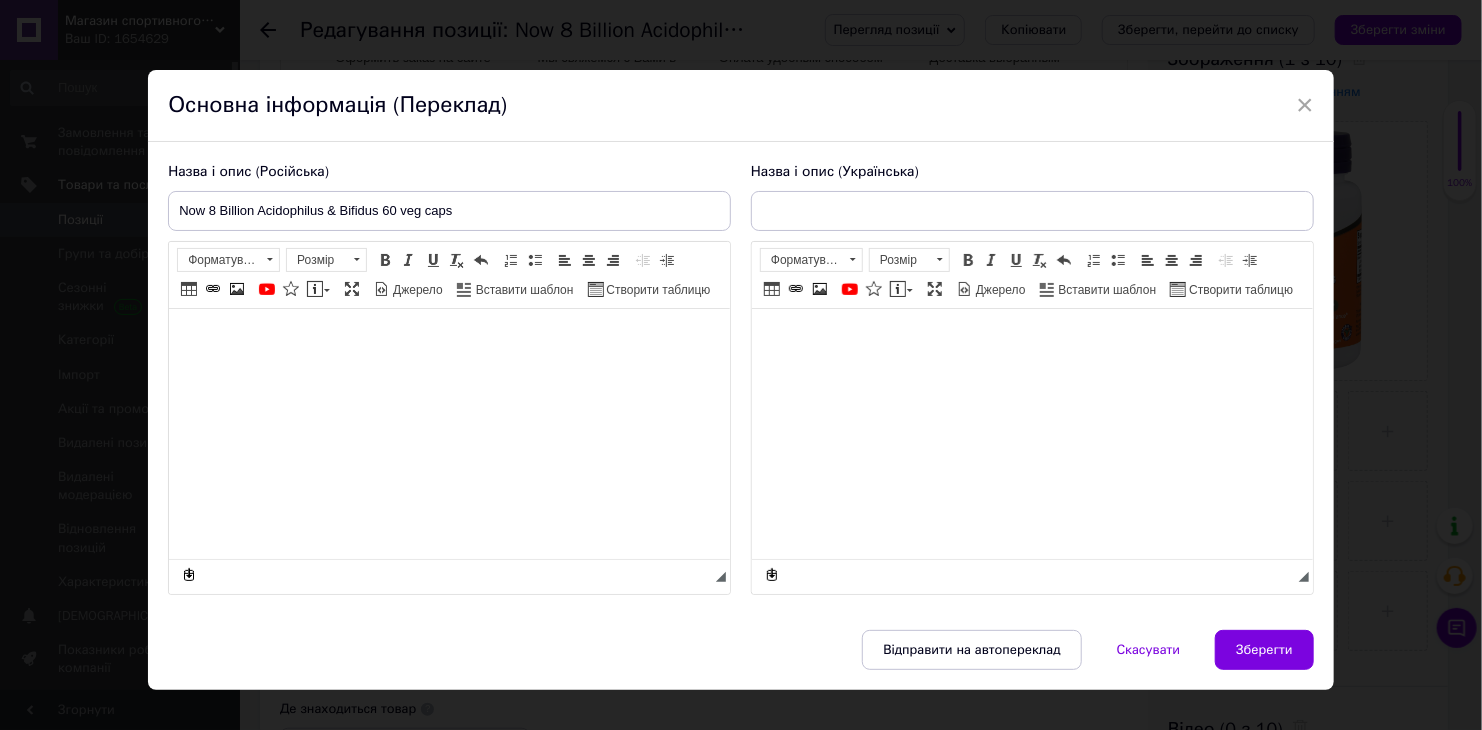 checkbox on "true" 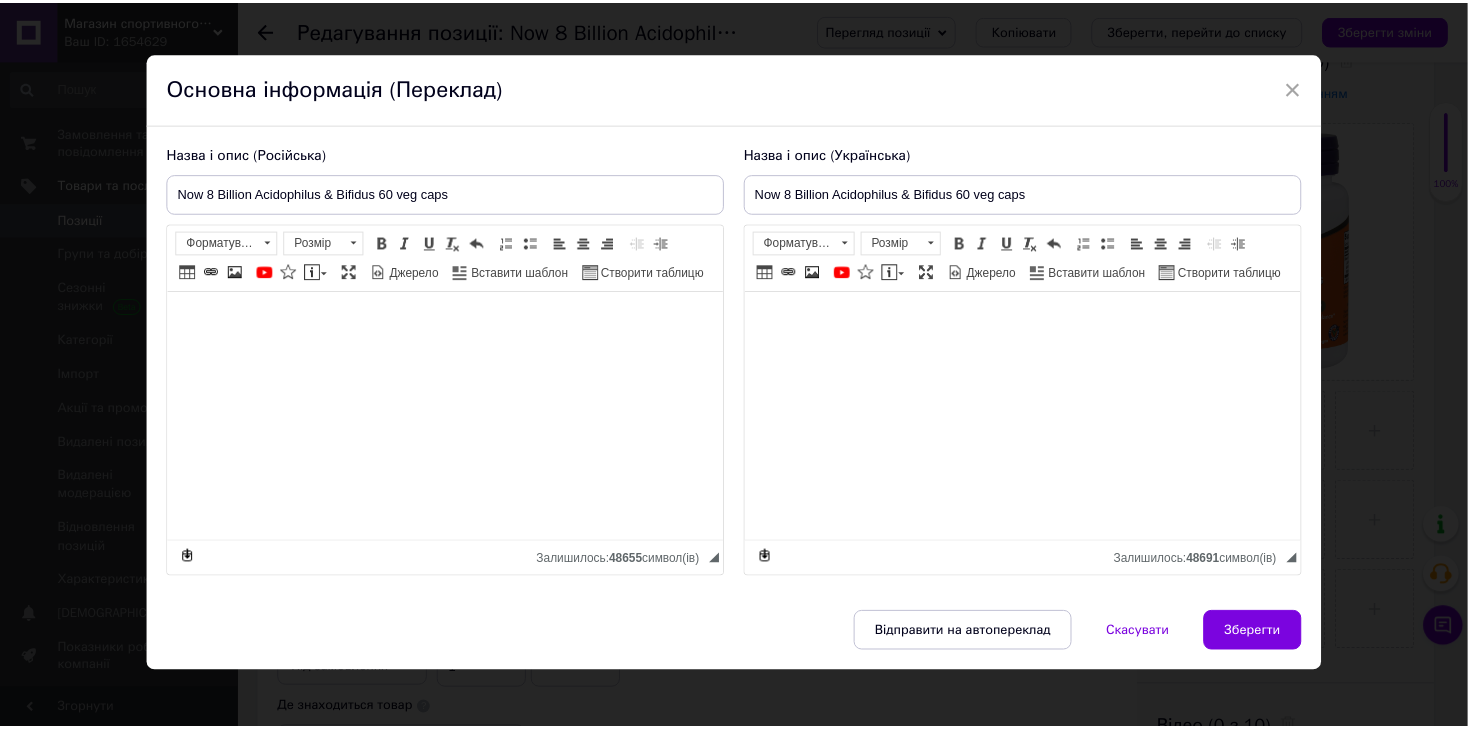 scroll, scrollTop: 27, scrollLeft: 0, axis: vertical 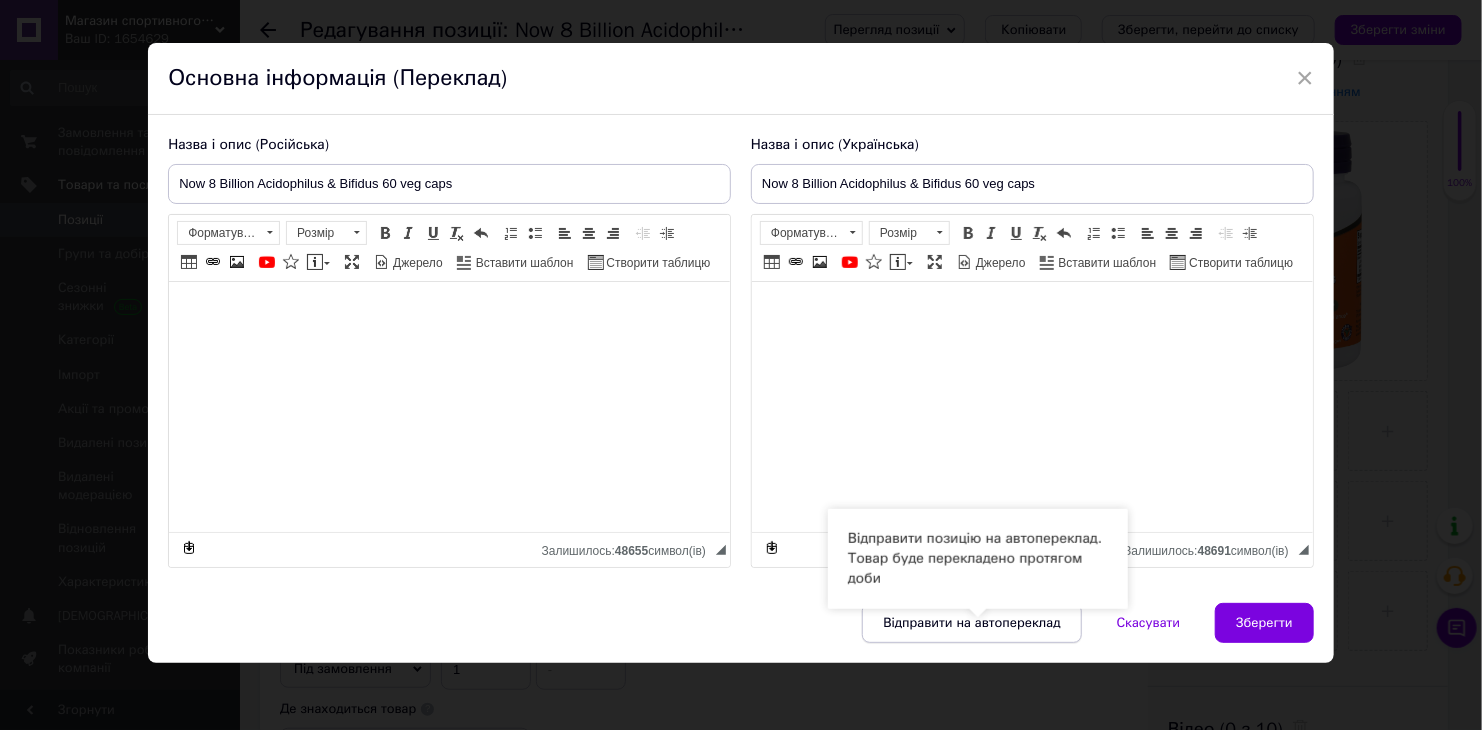click on "Відправити на автопереклад" at bounding box center (971, 623) 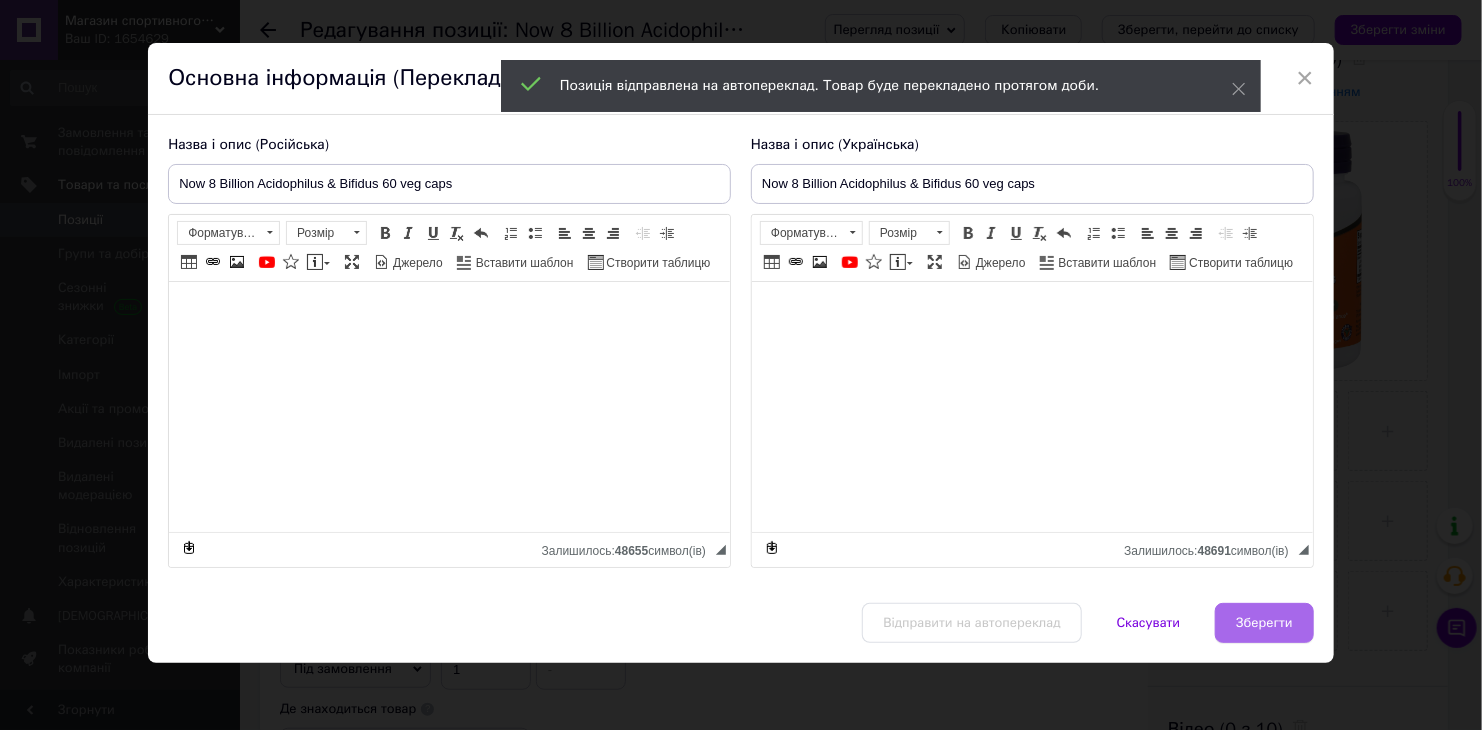 click on "Зберегти" at bounding box center [1264, 623] 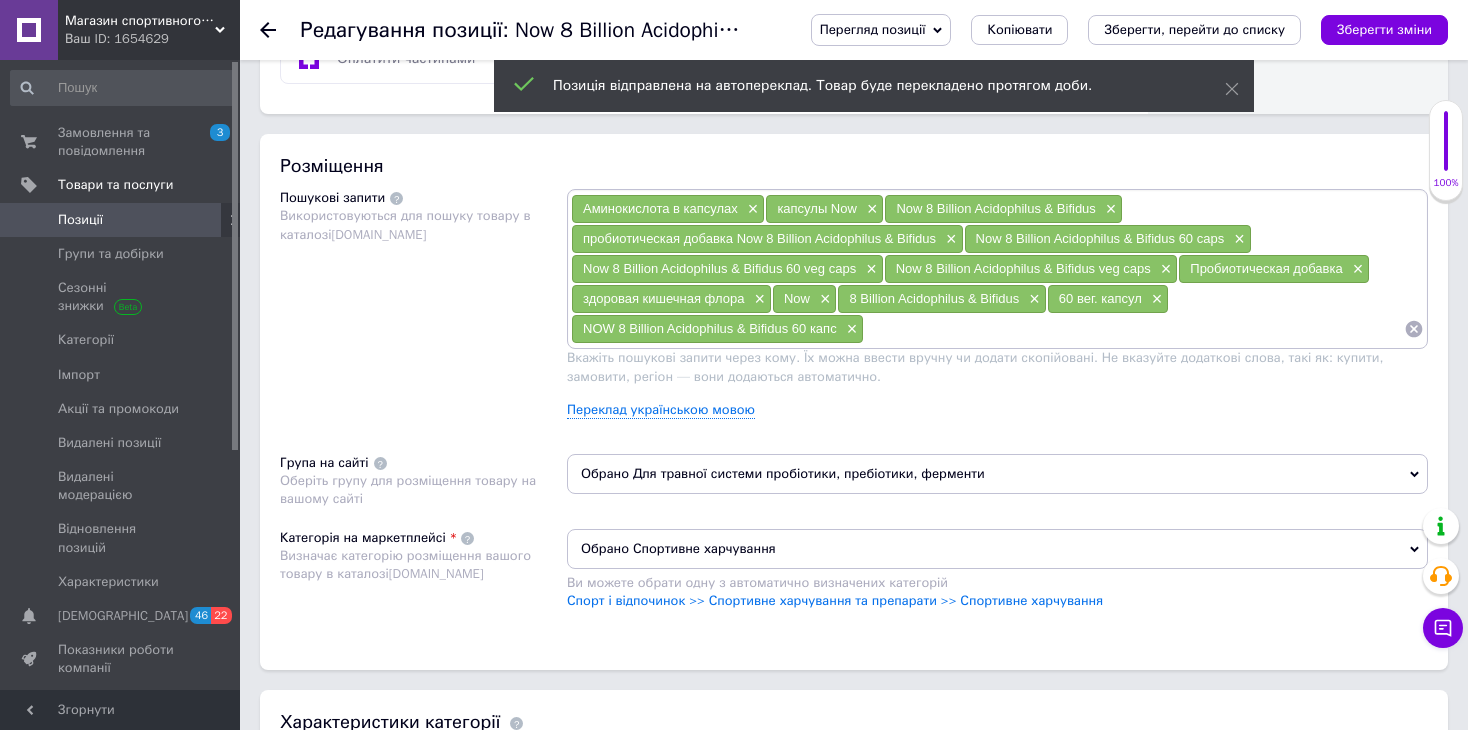 scroll, scrollTop: 1176, scrollLeft: 0, axis: vertical 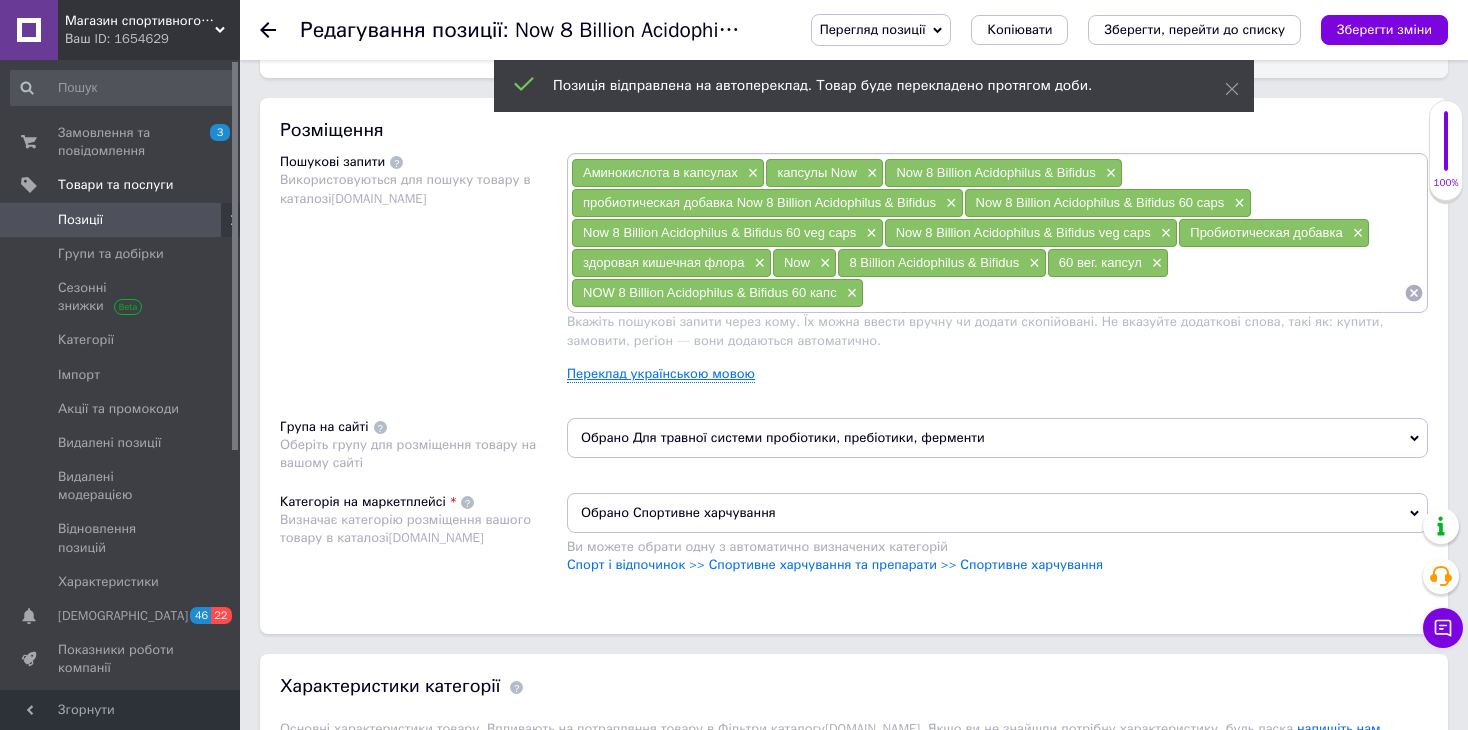 click on "Переклад українською мовою" at bounding box center [661, 374] 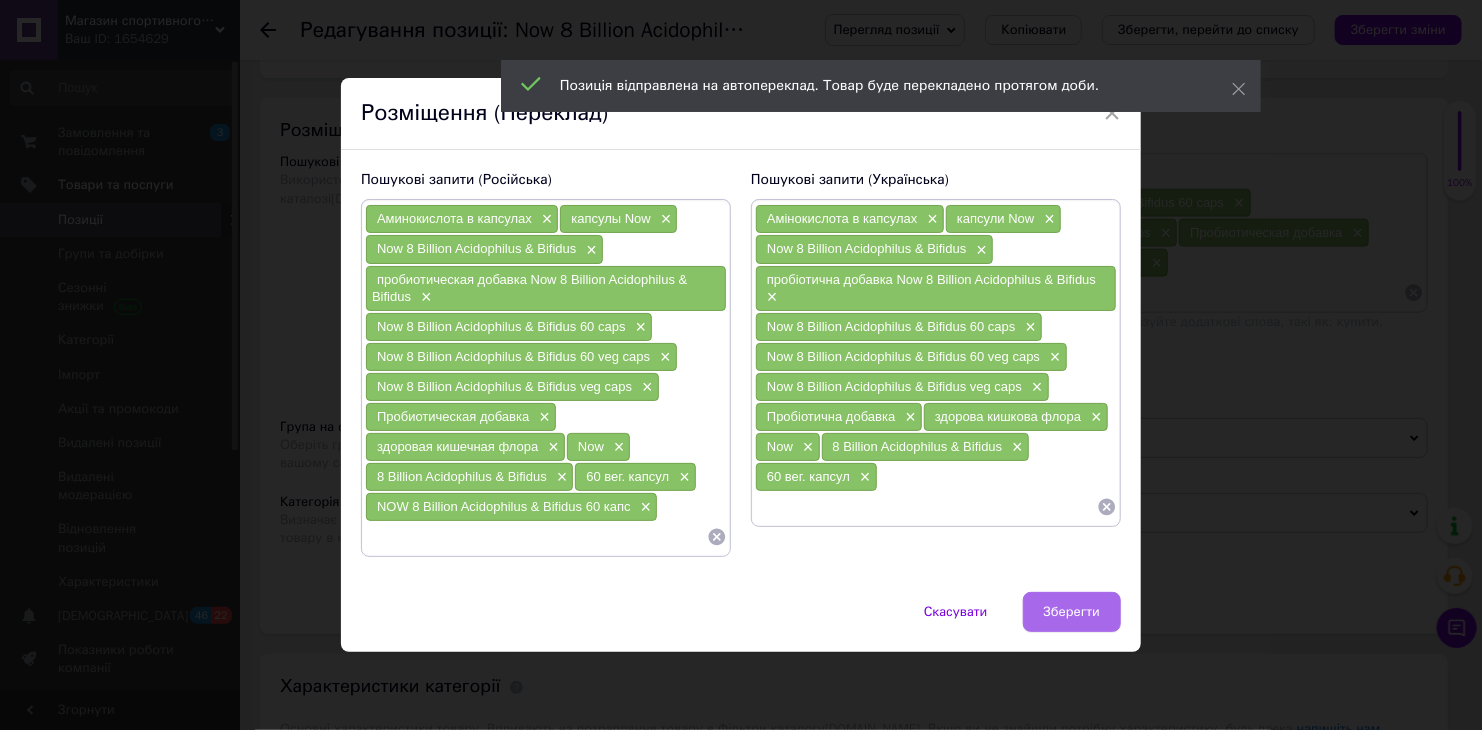 click on "Зберегти" at bounding box center [1072, 612] 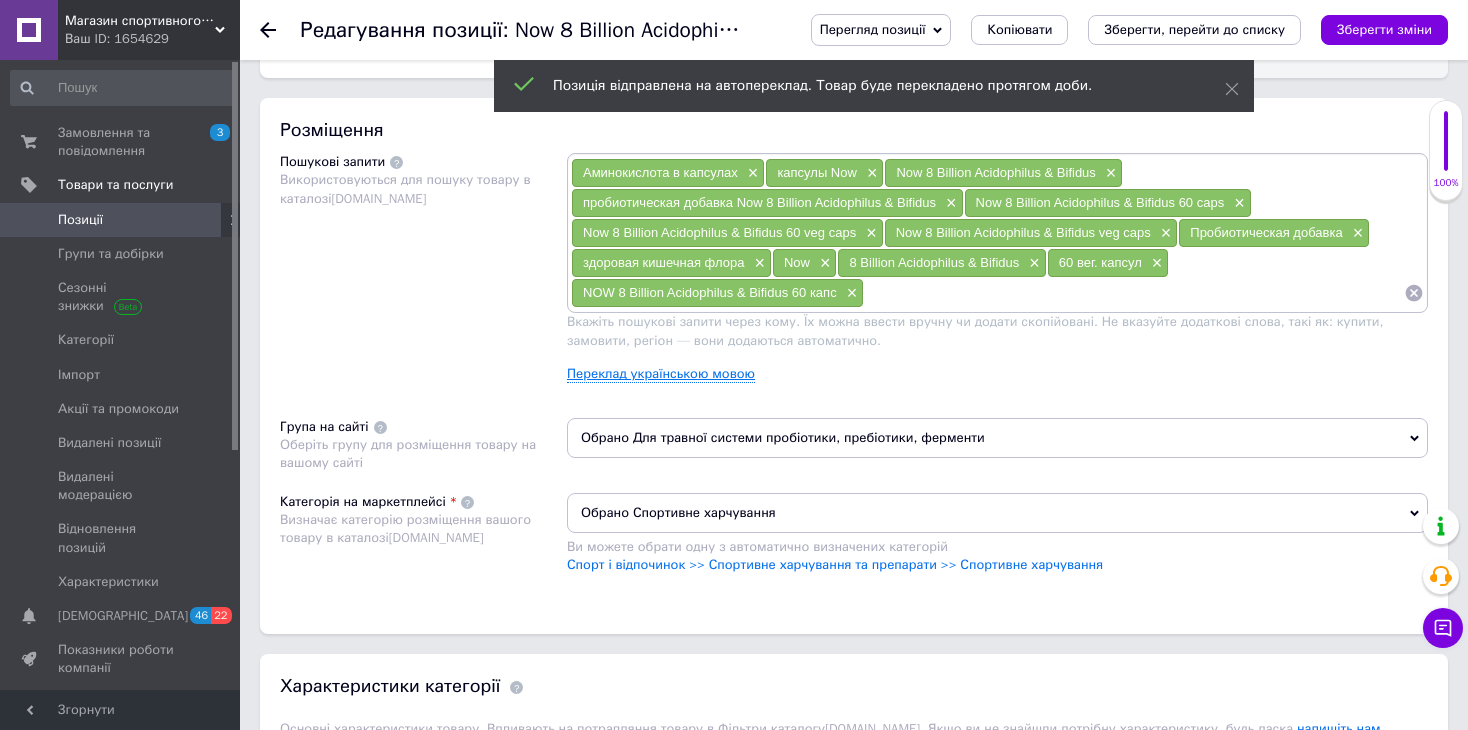 click on "Переклад українською мовою" at bounding box center (661, 374) 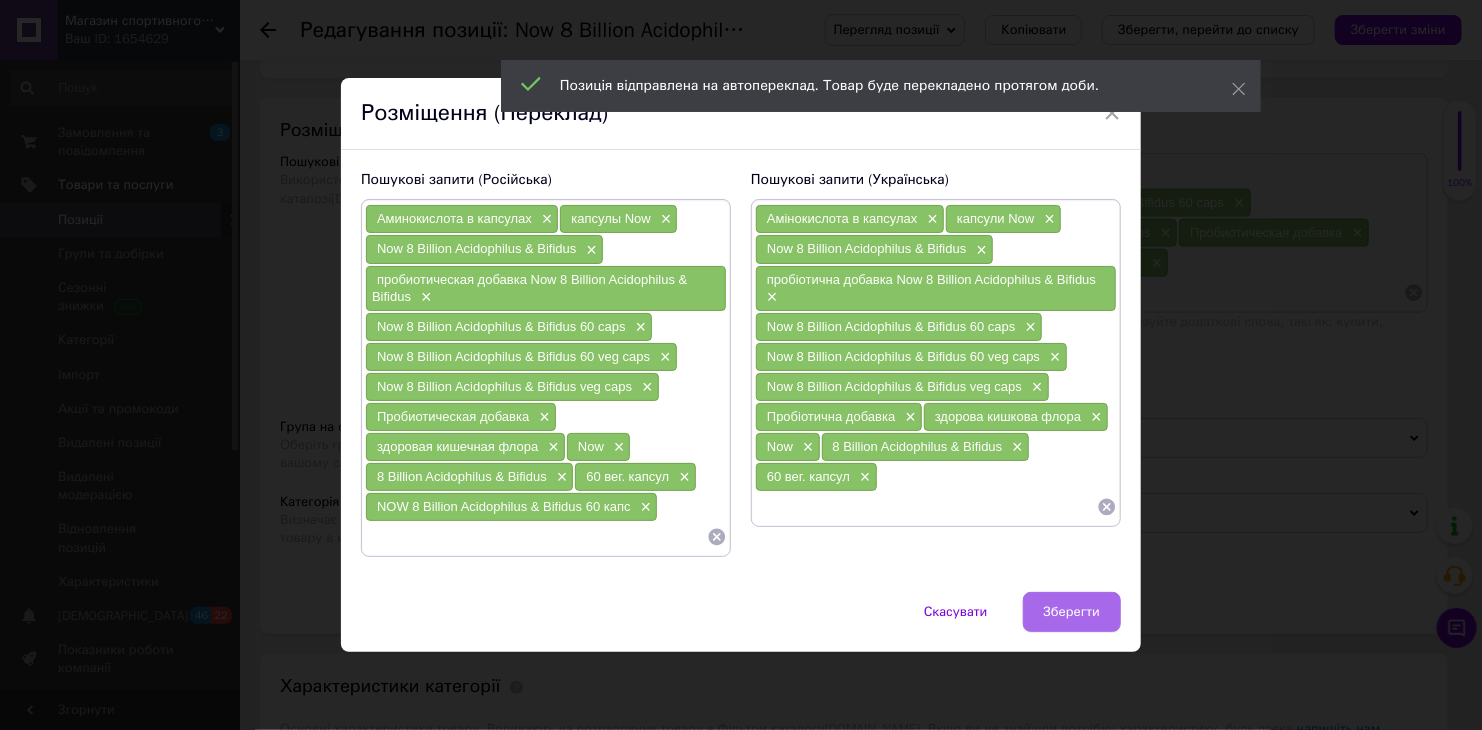 click on "Зберегти" at bounding box center (1072, 612) 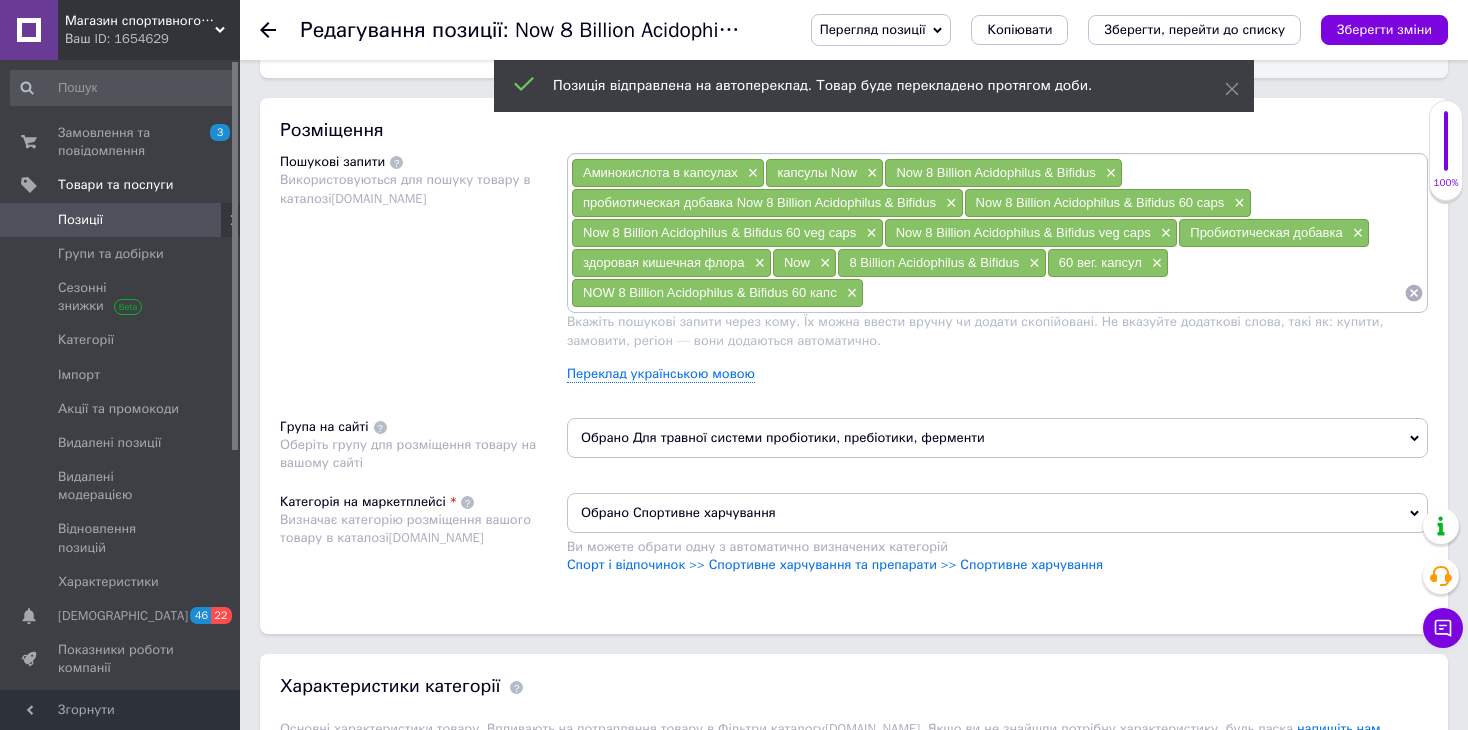 drag, startPoint x: 1376, startPoint y: 30, endPoint x: 1375, endPoint y: 42, distance: 12.0415945 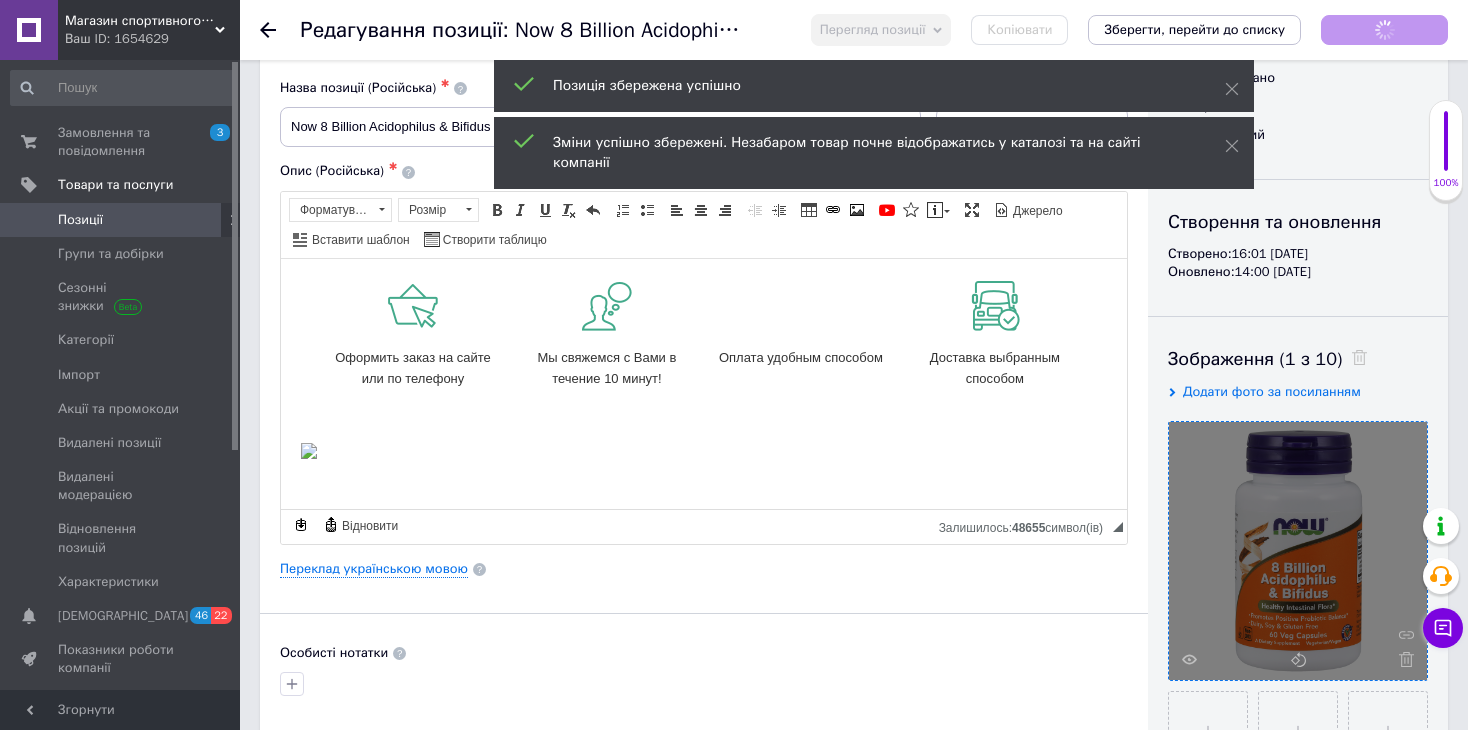 checkbox on "true" 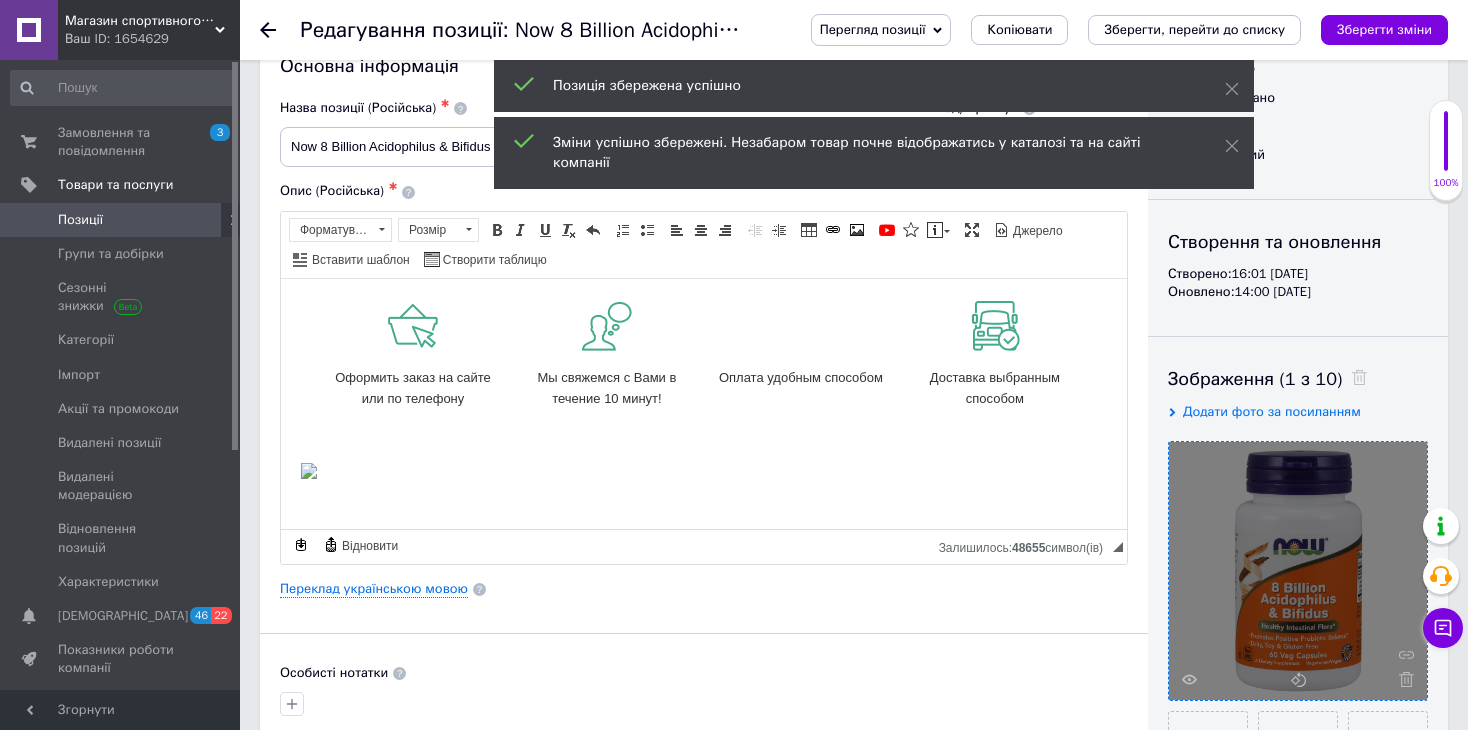 scroll, scrollTop: 0, scrollLeft: 0, axis: both 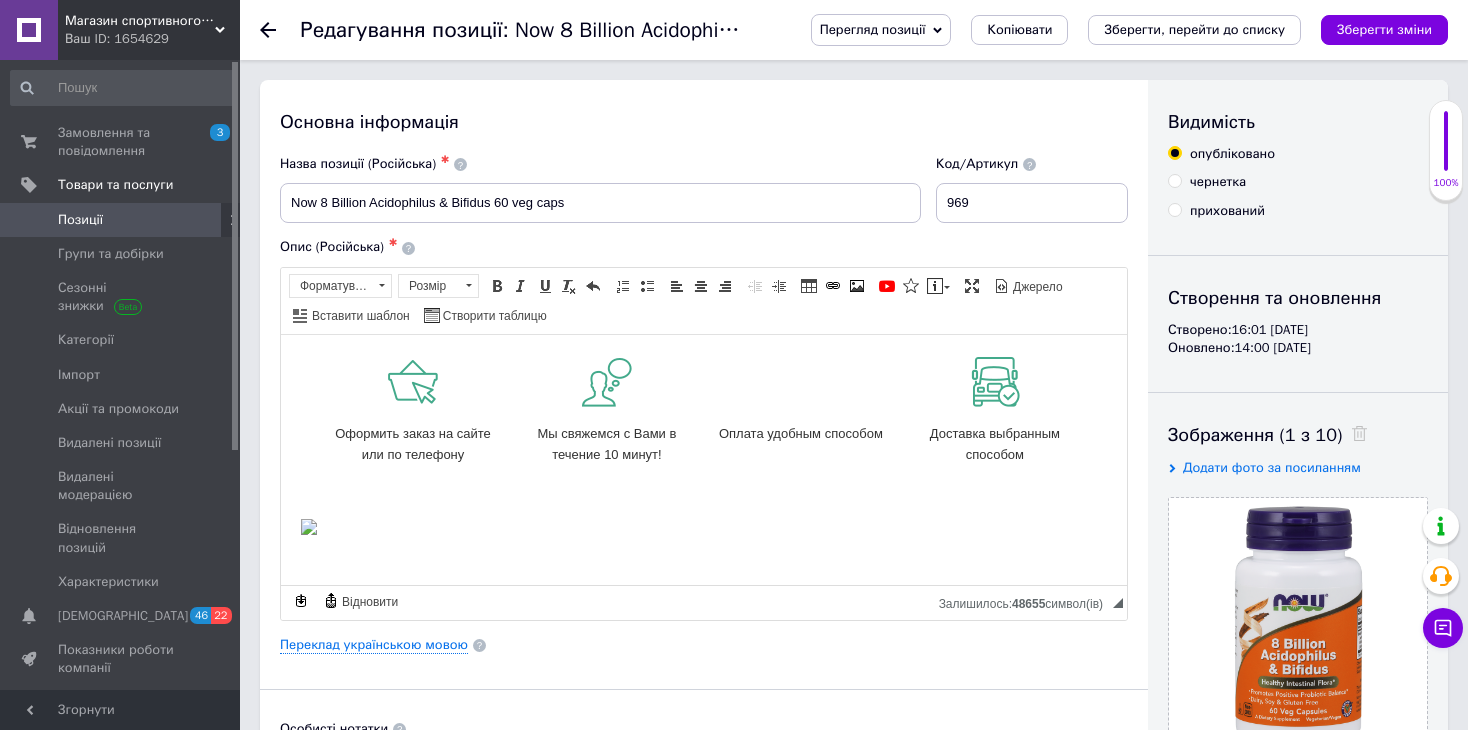 click on "Позиції" at bounding box center (80, 220) 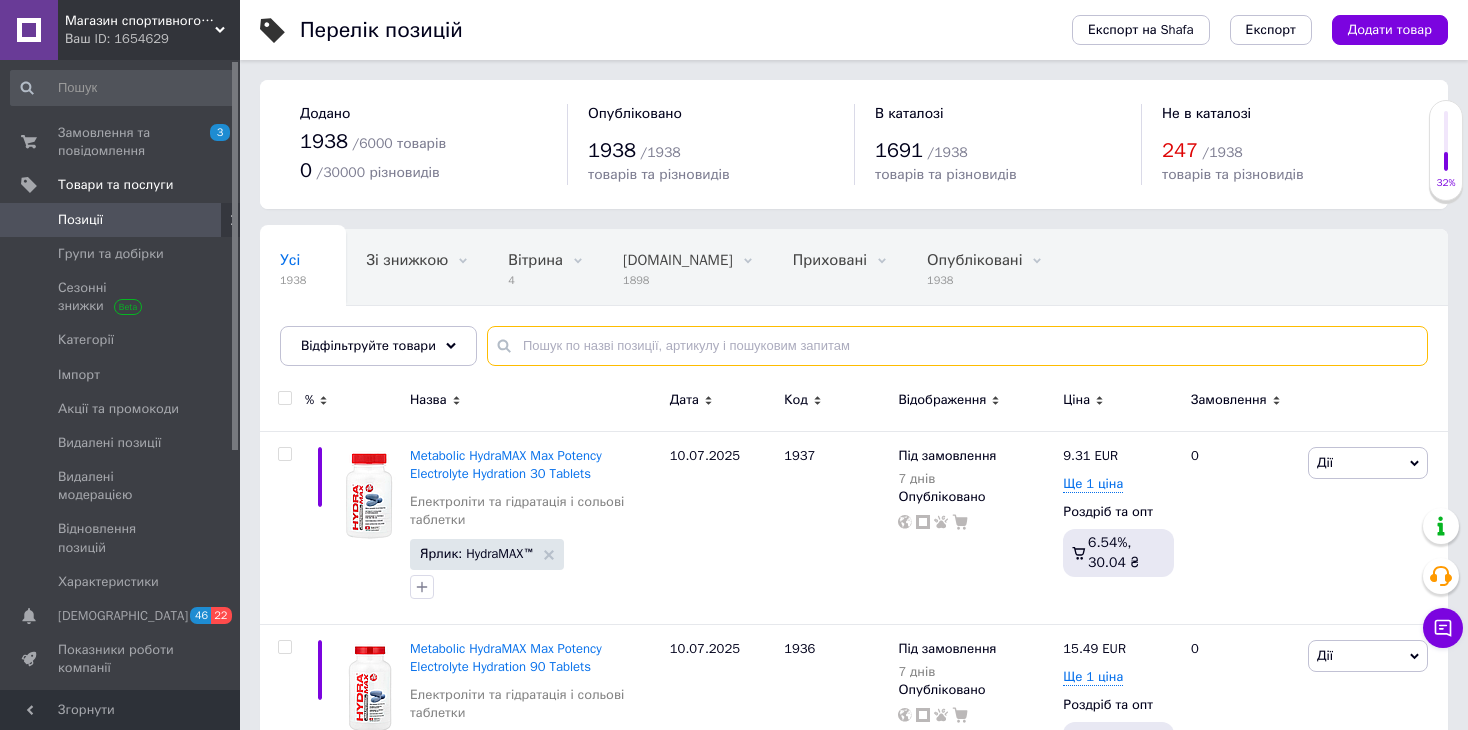 click at bounding box center (957, 346) 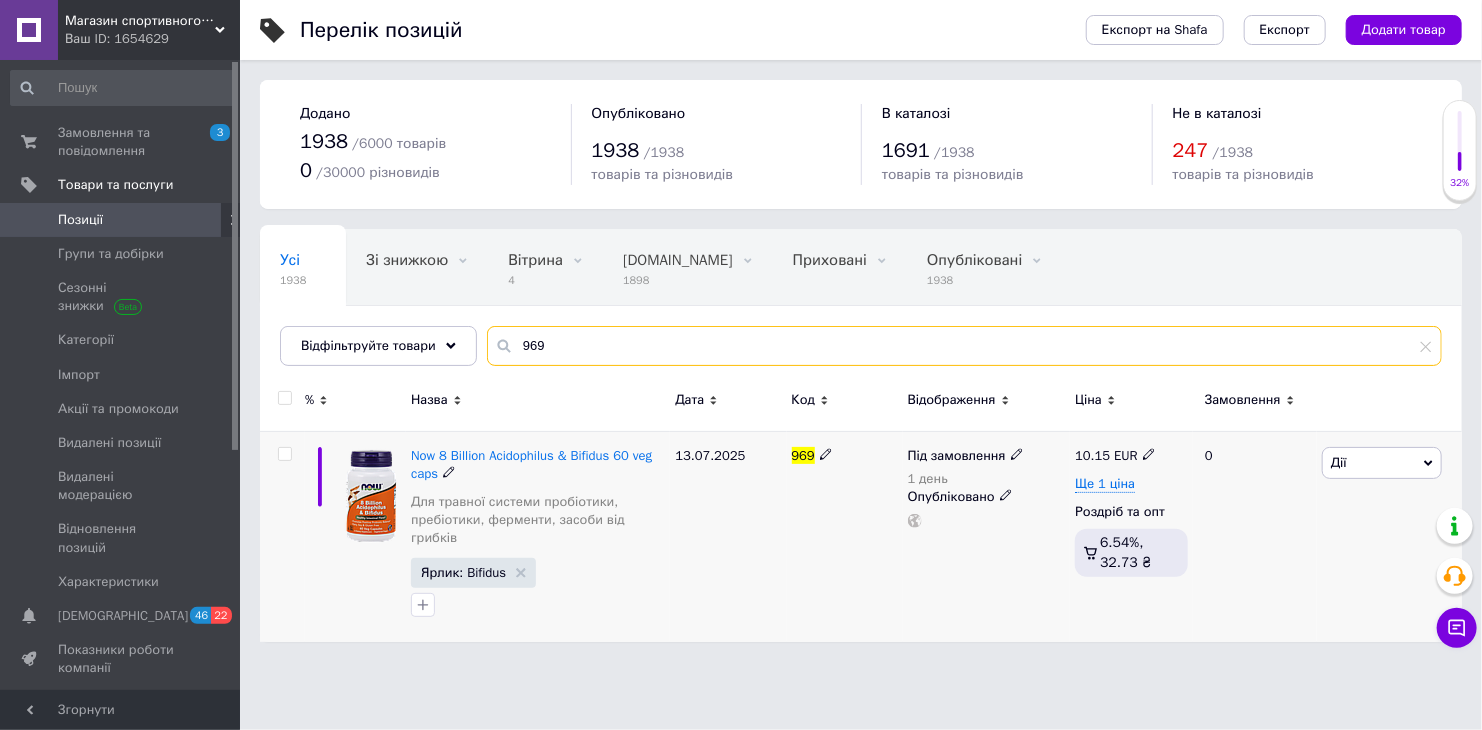 type on "969" 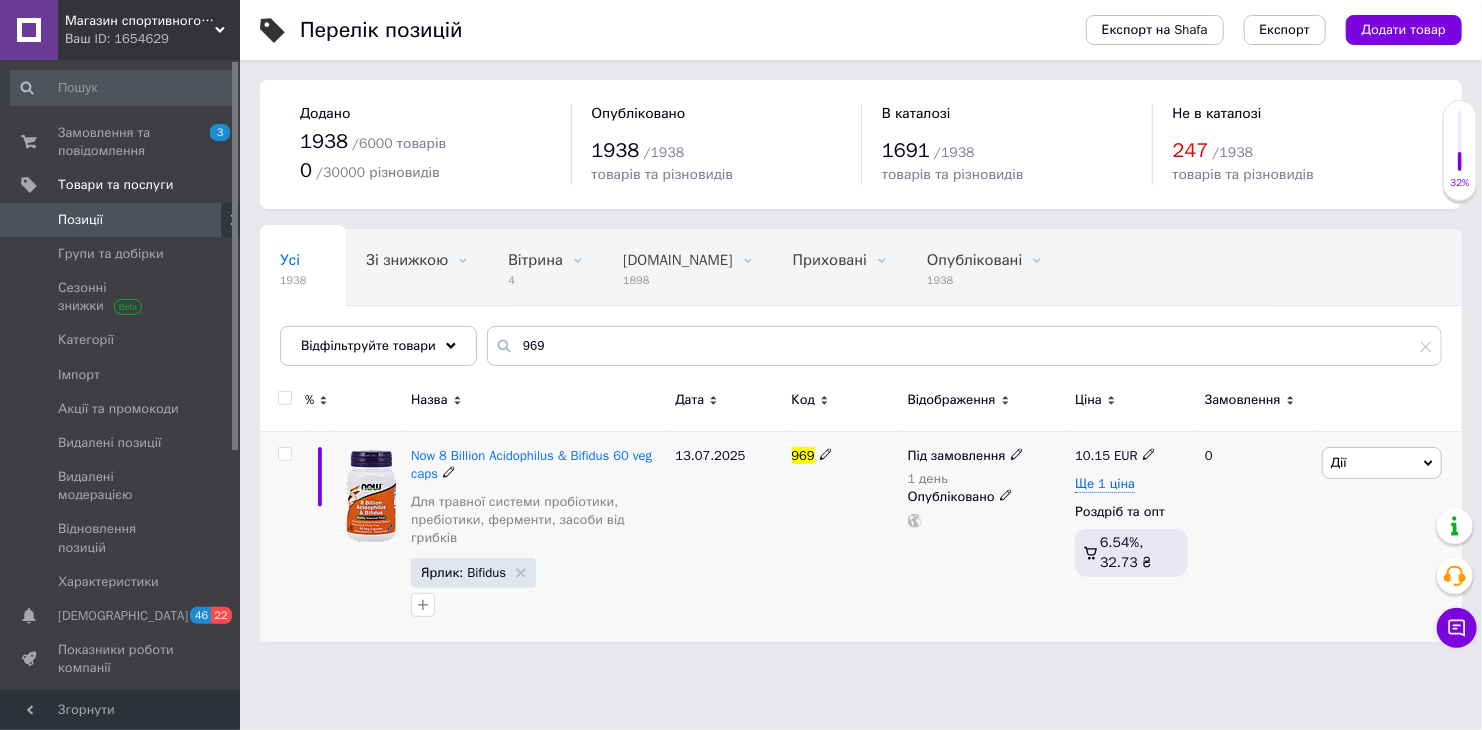 click 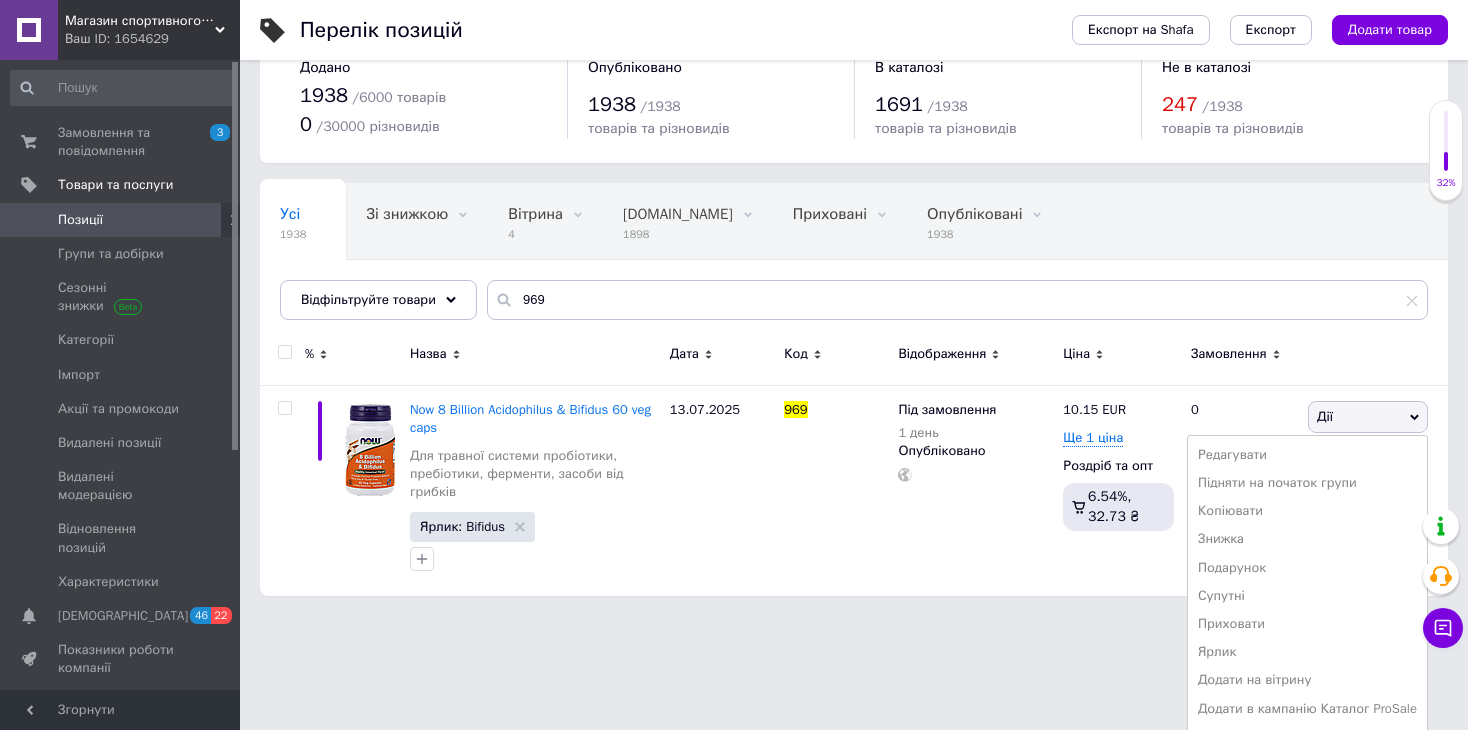scroll, scrollTop: 71, scrollLeft: 0, axis: vertical 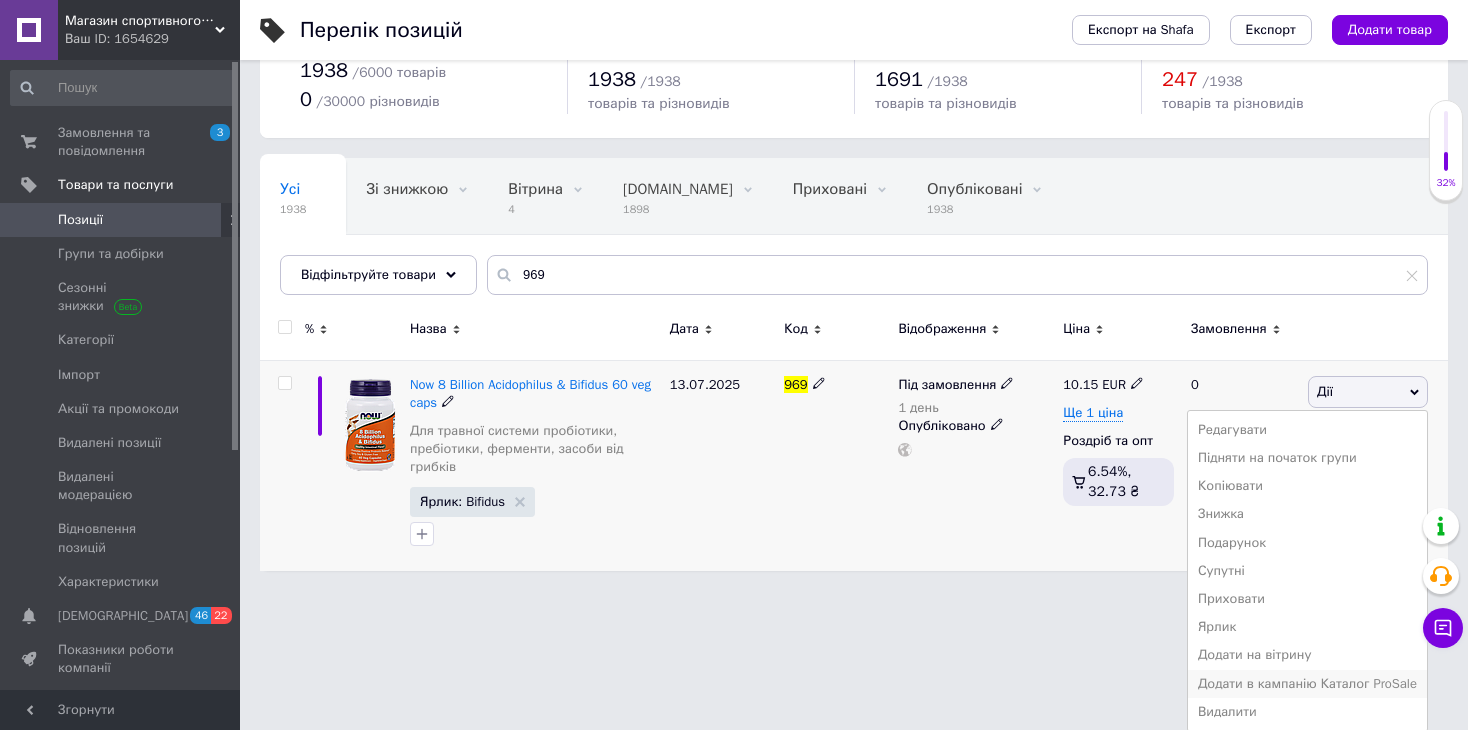 click on "Додати в кампанію Каталог ProSale" at bounding box center [1307, 684] 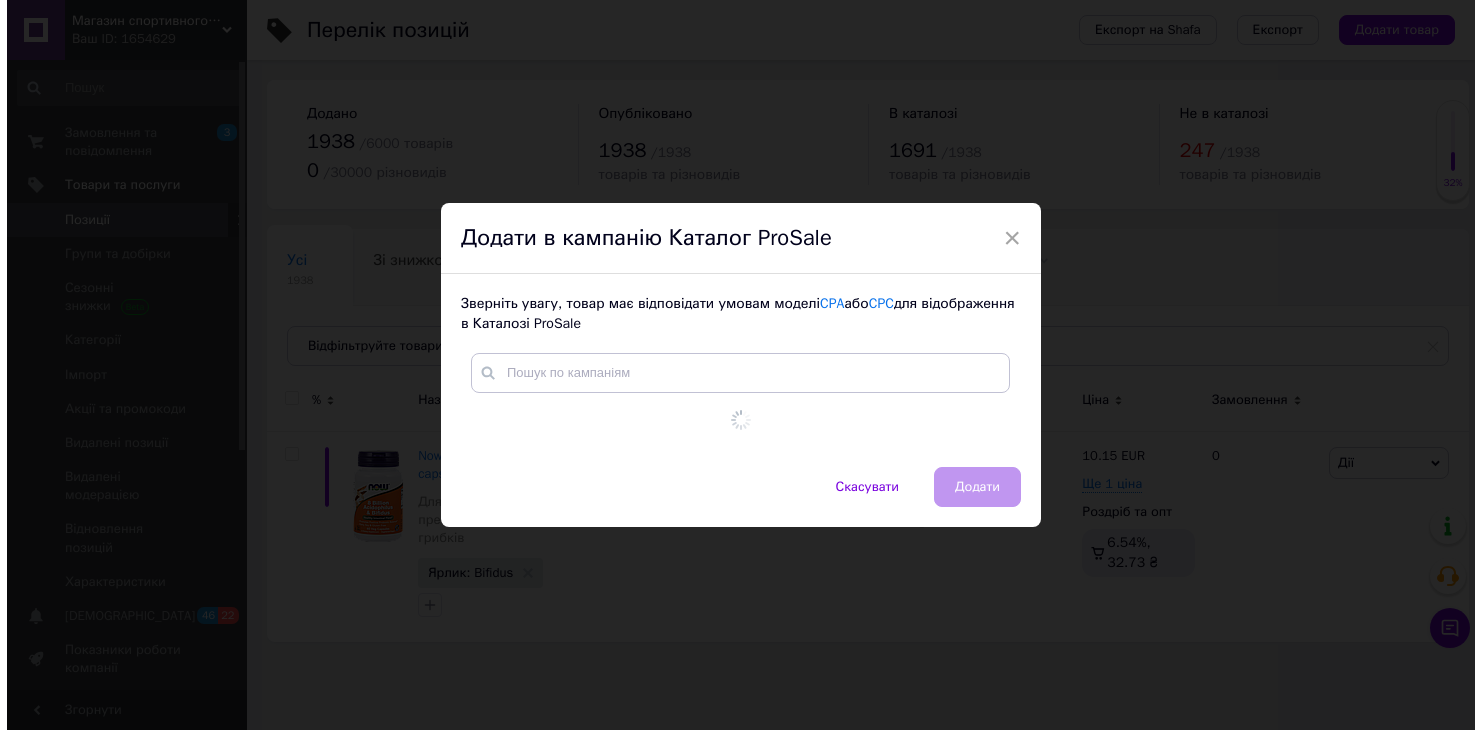 scroll, scrollTop: 0, scrollLeft: 0, axis: both 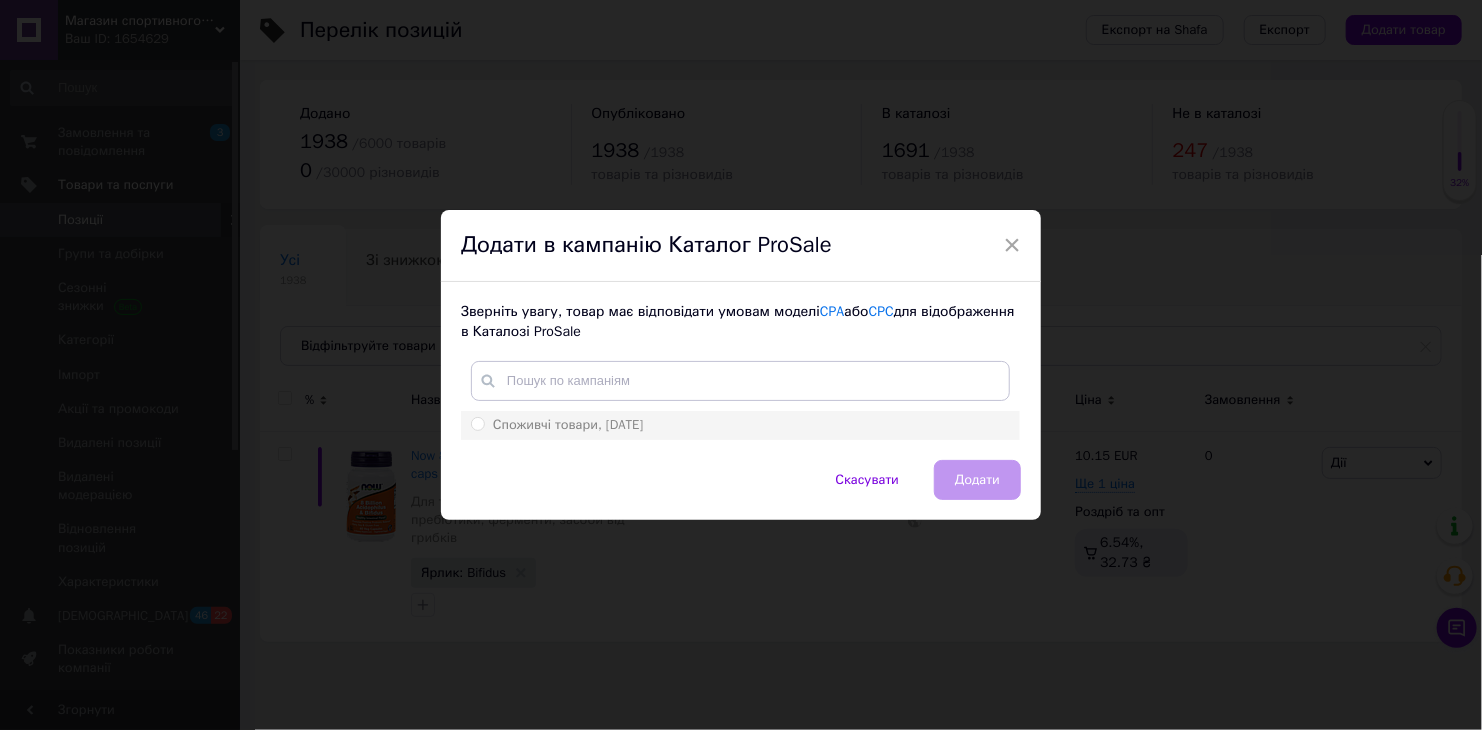 click on "Споживчі товари, [DATE]" at bounding box center [477, 423] 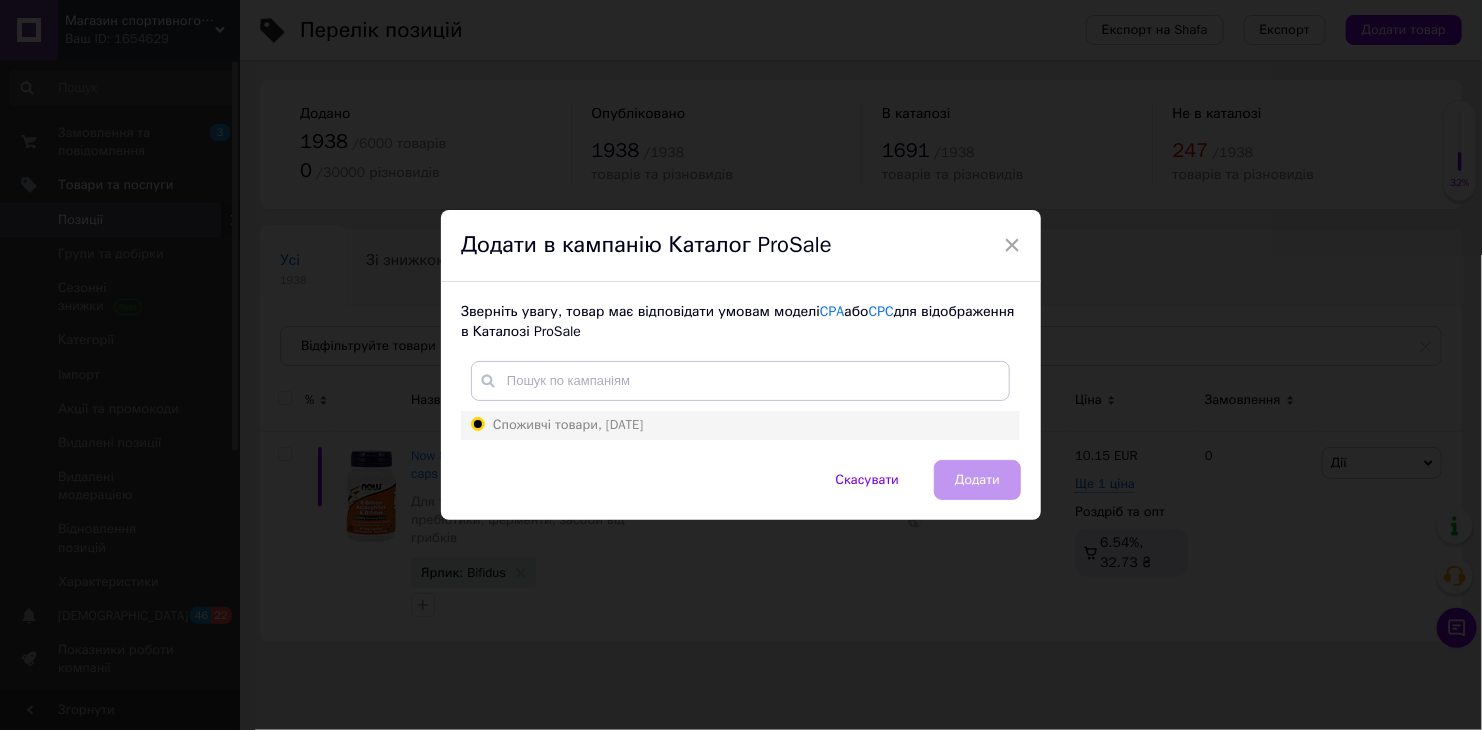 radio on "true" 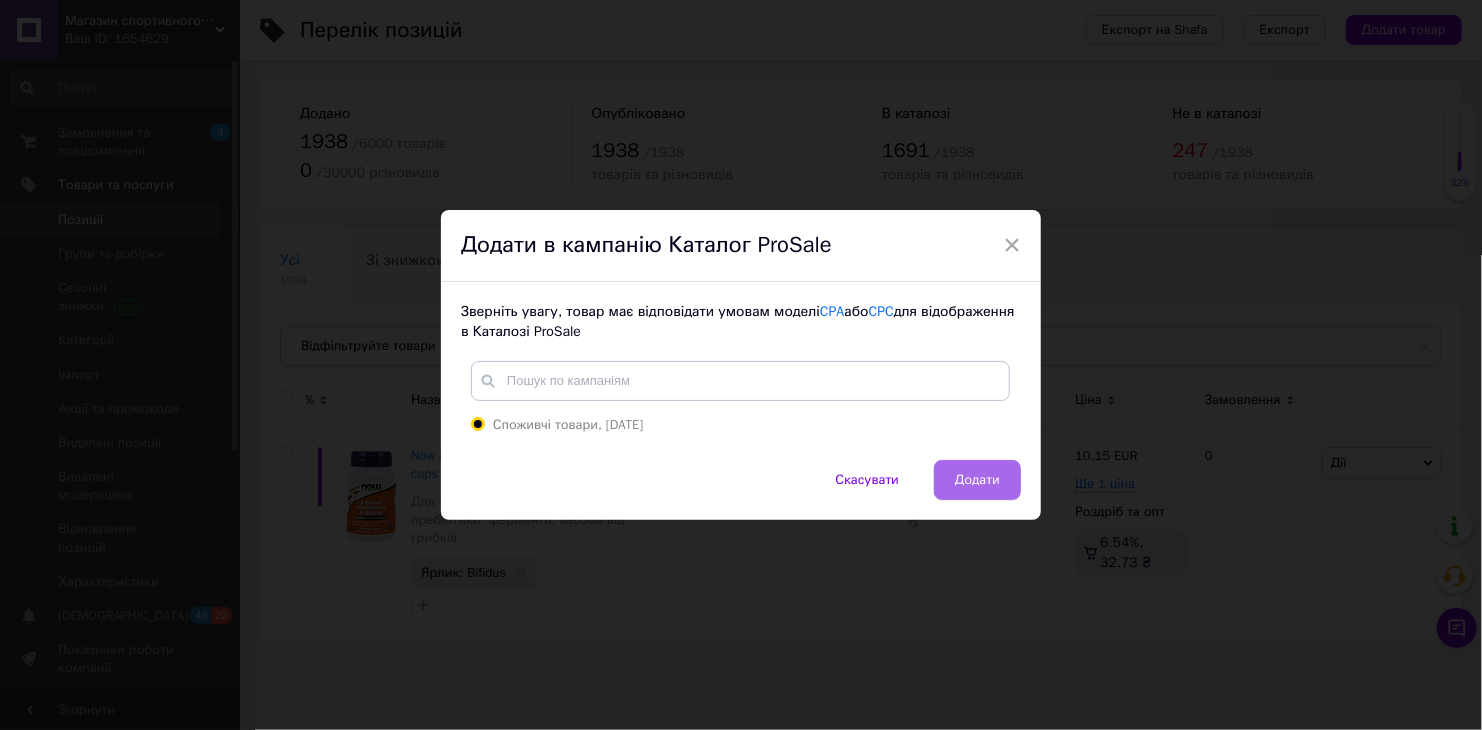 click on "Додати" at bounding box center (977, 480) 